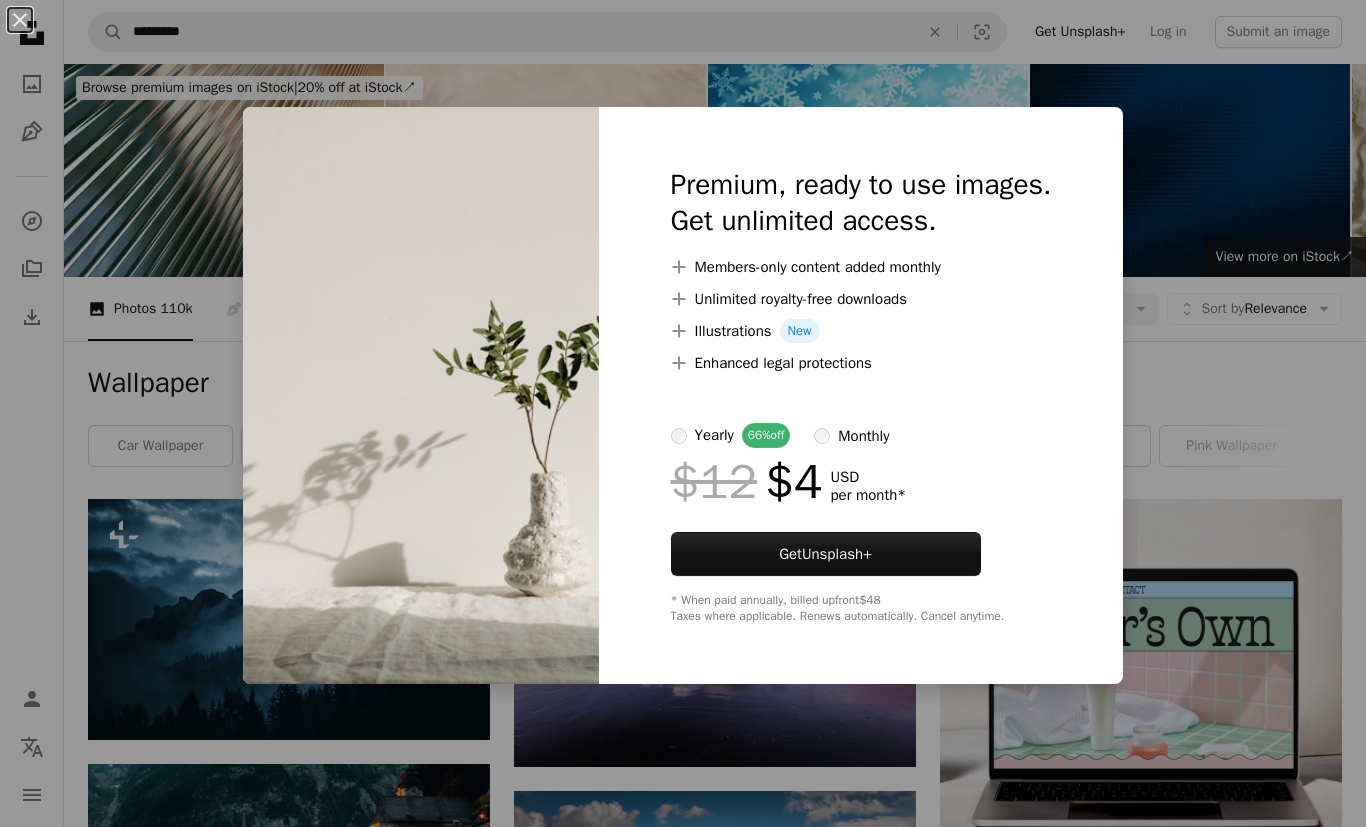 scroll, scrollTop: 3938, scrollLeft: 0, axis: vertical 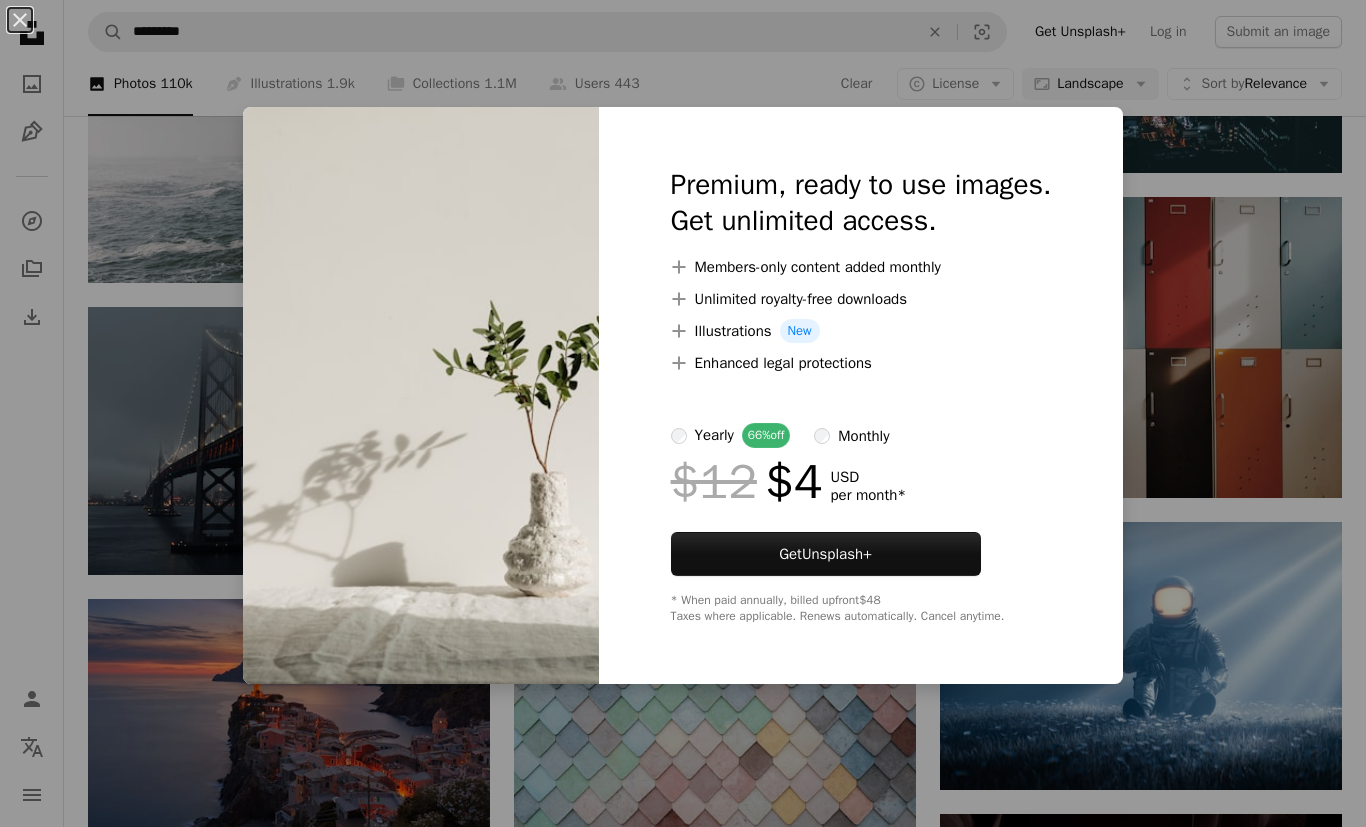 click on "An X shape Premium, ready to use images. Get unlimited access. A plus sign Members-only content added monthly A plus sign Unlimited royalty-free downloads A plus sign Illustrations  New A plus sign Enhanced legal protections yearly 66%  off monthly $12   $4 USD per month * Get  Unsplash+ * When paid annually, billed upfront  $48 Taxes where applicable. Renews automatically. Cancel anytime." at bounding box center (683, 413) 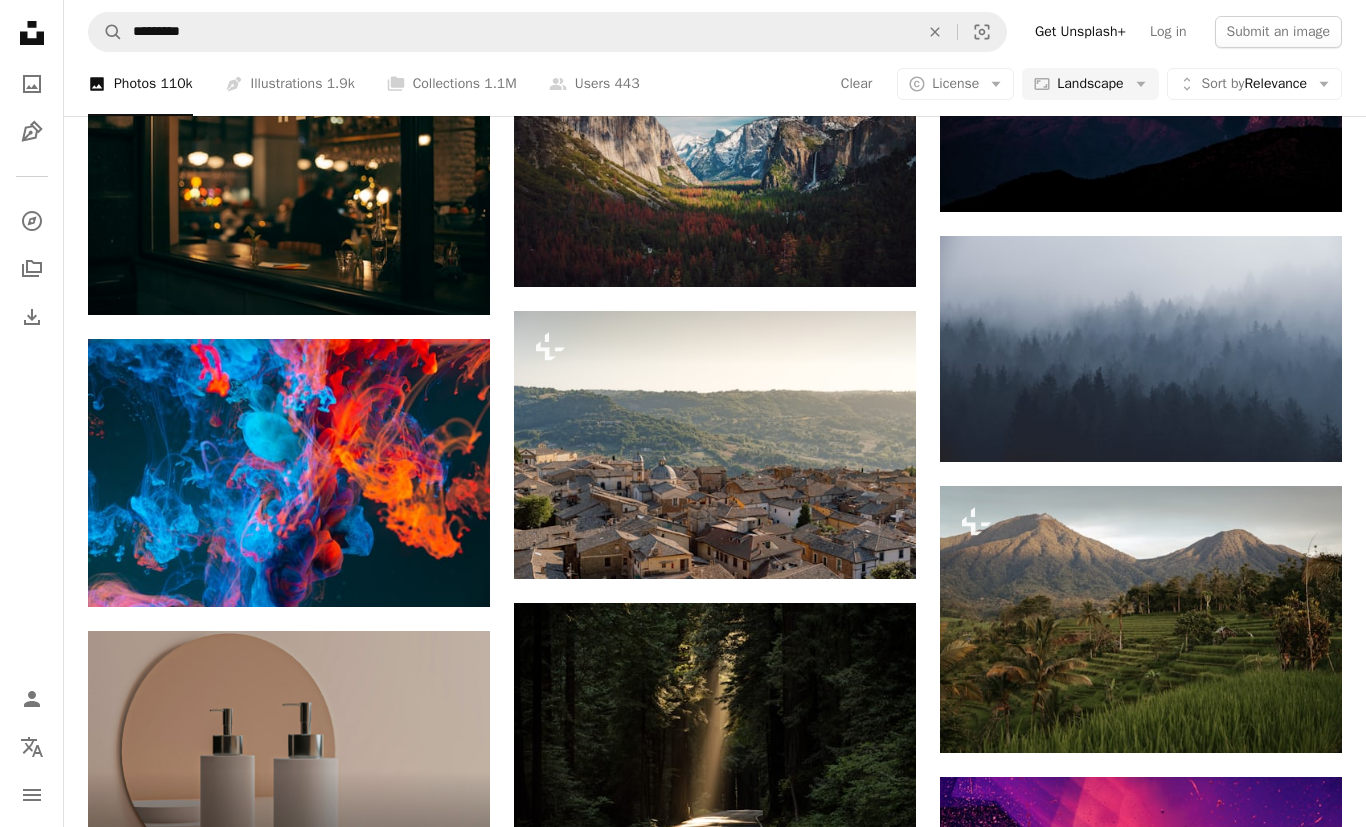 scroll, scrollTop: 2773, scrollLeft: 0, axis: vertical 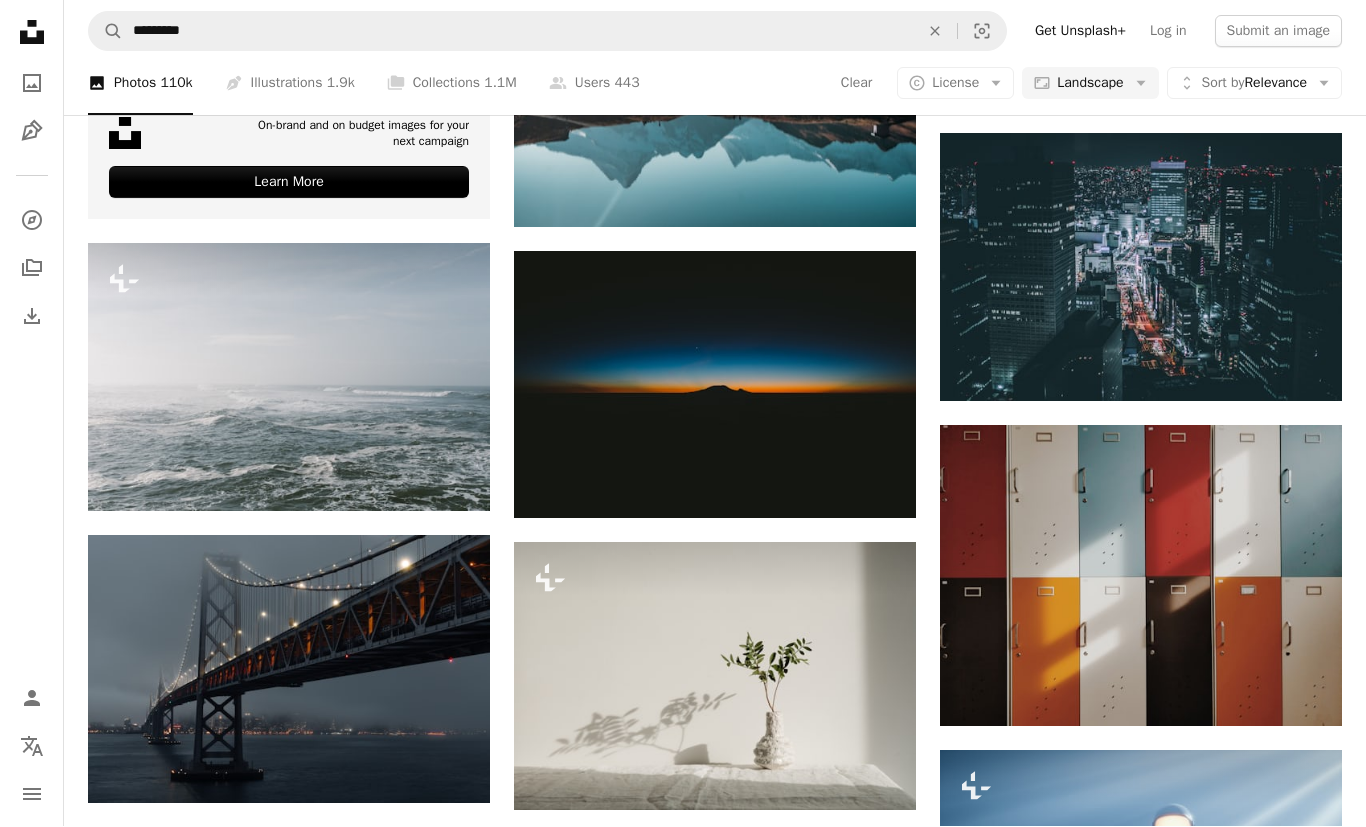 click at bounding box center [715, 677] 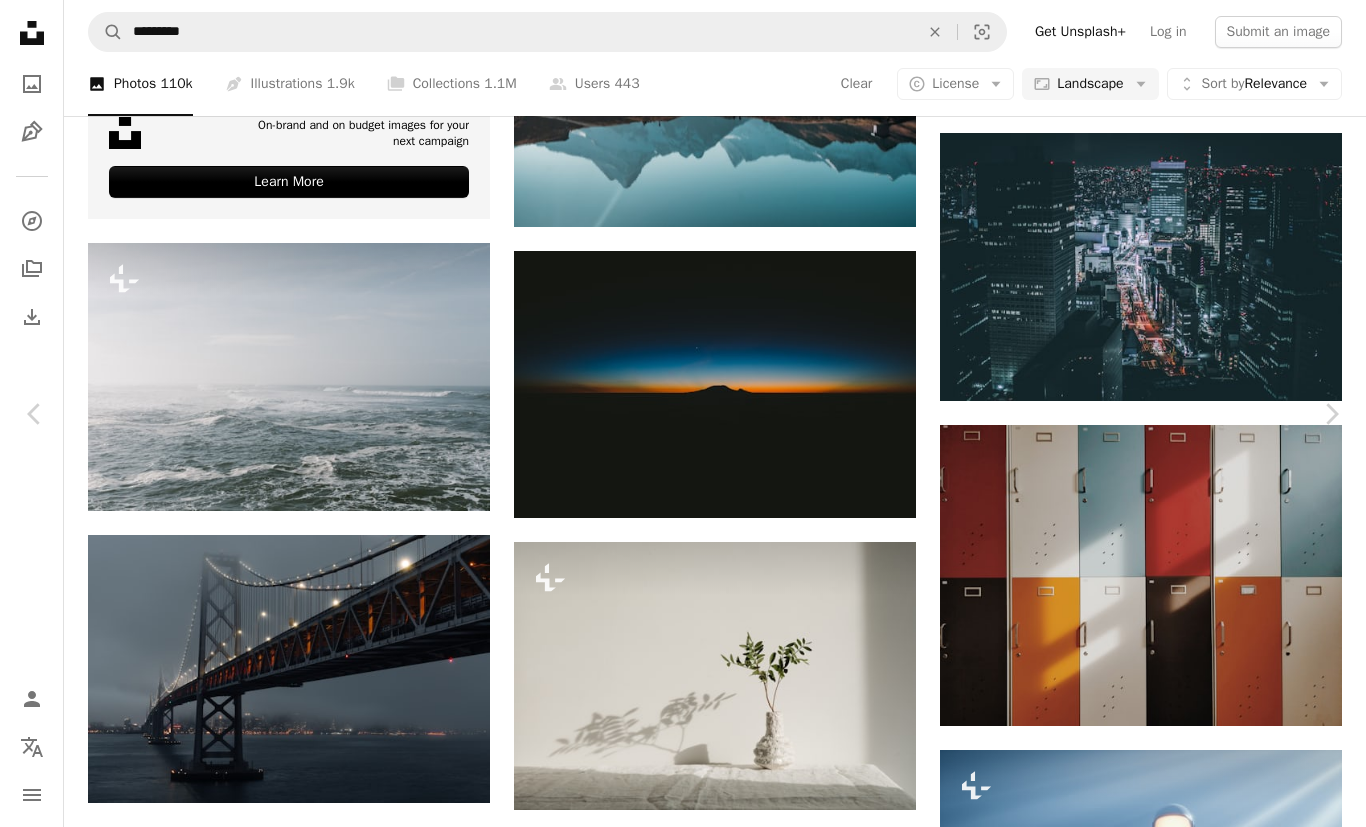 click on "An X shape" at bounding box center [20, 20] 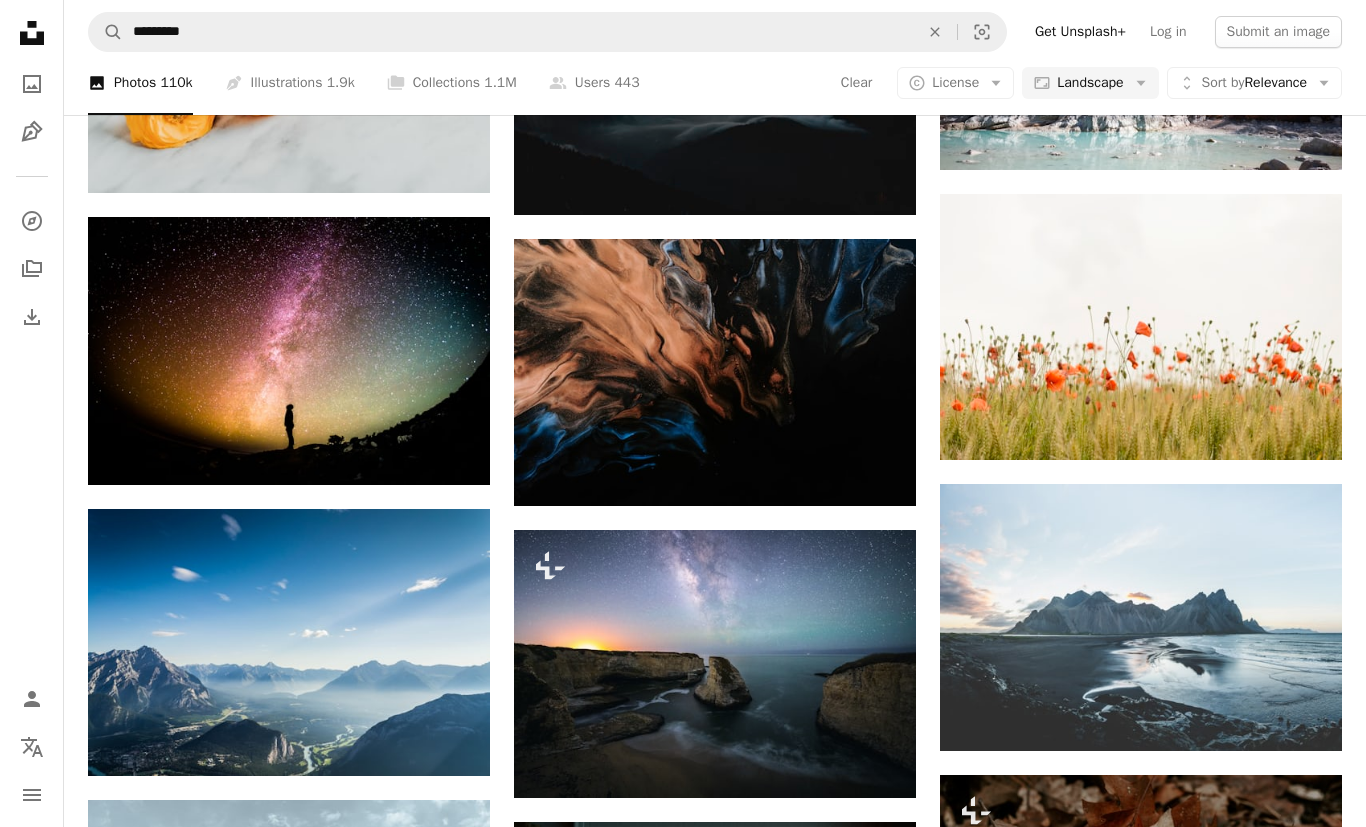 scroll, scrollTop: 17284, scrollLeft: 0, axis: vertical 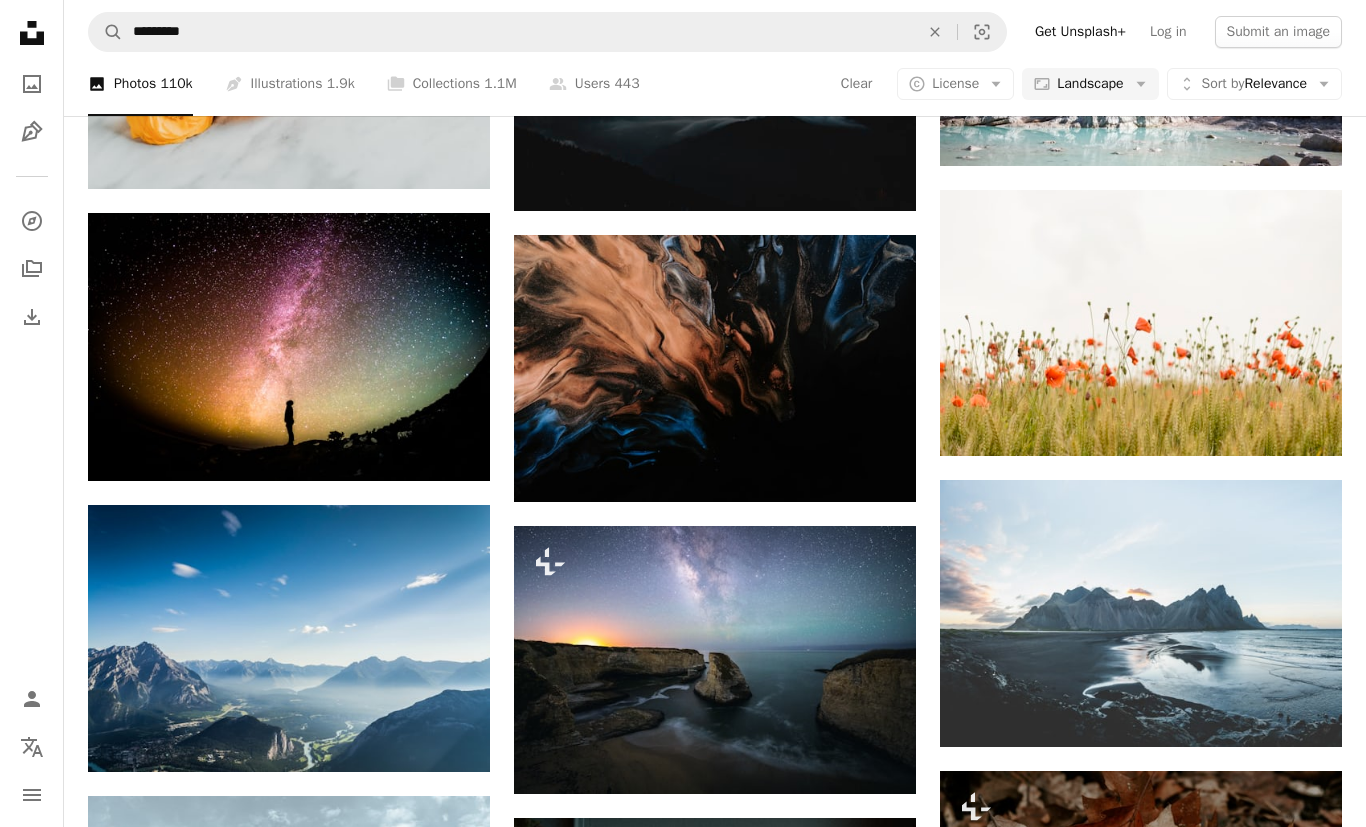 click on "Arrow pointing down" at bounding box center (1302, 420) 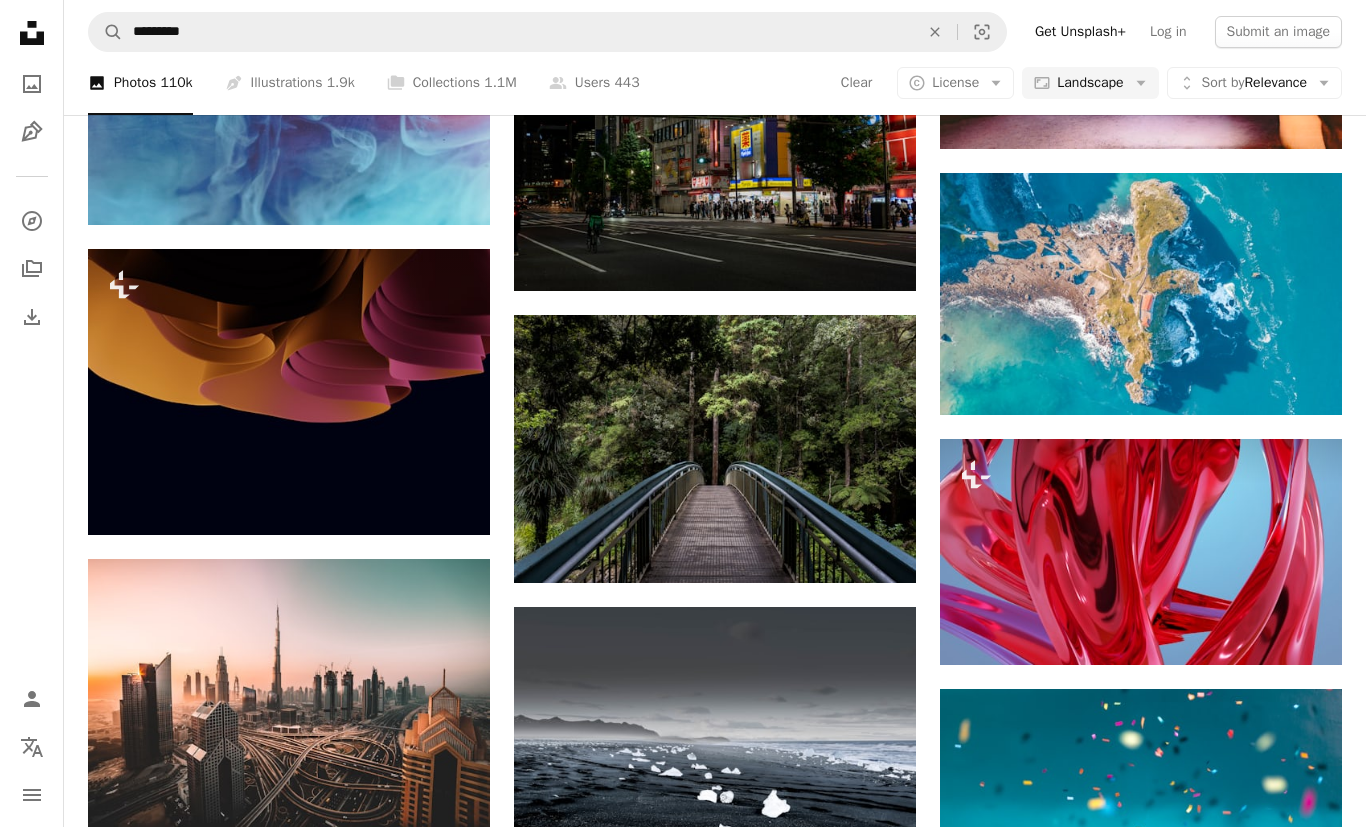 scroll, scrollTop: 30720, scrollLeft: 0, axis: vertical 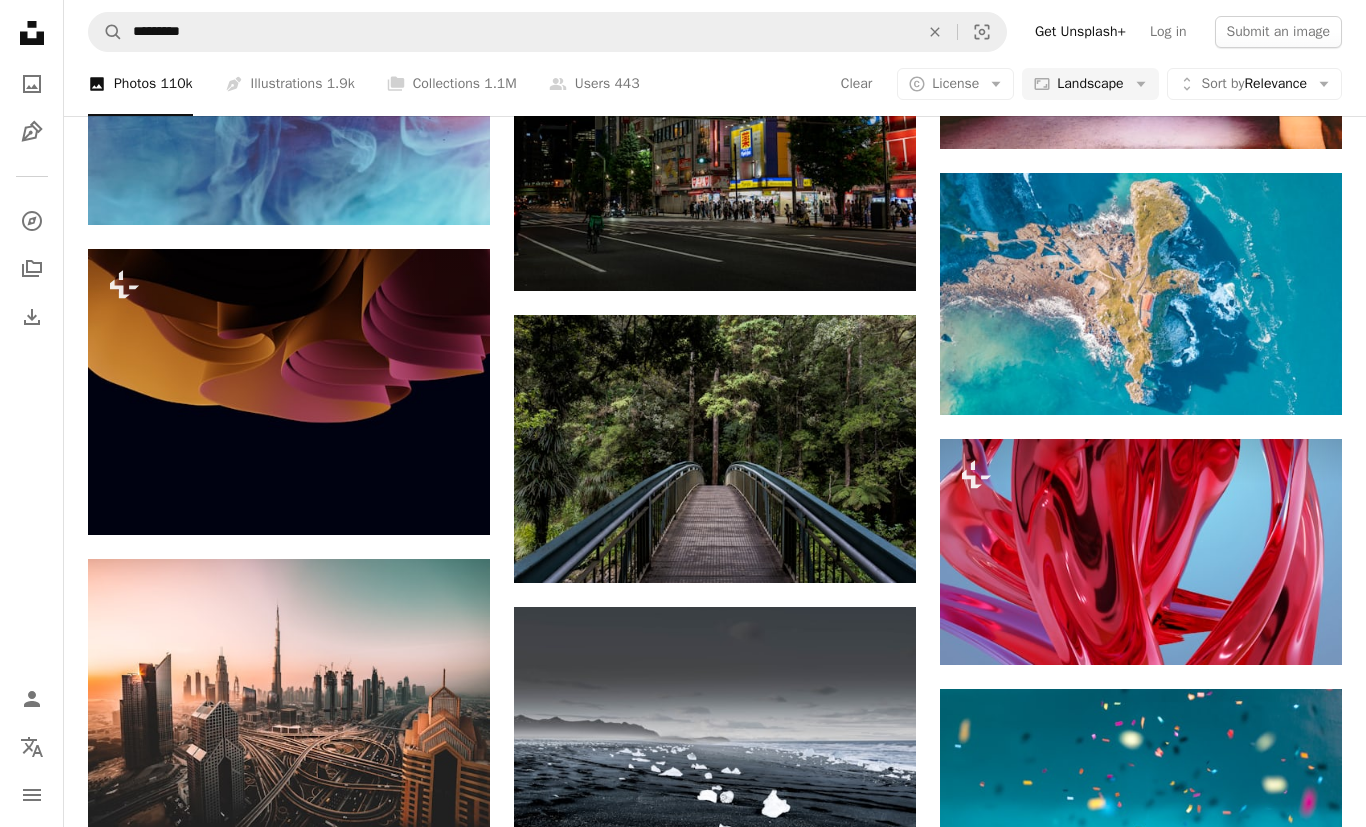 click on "Arrow pointing down" at bounding box center [876, 547] 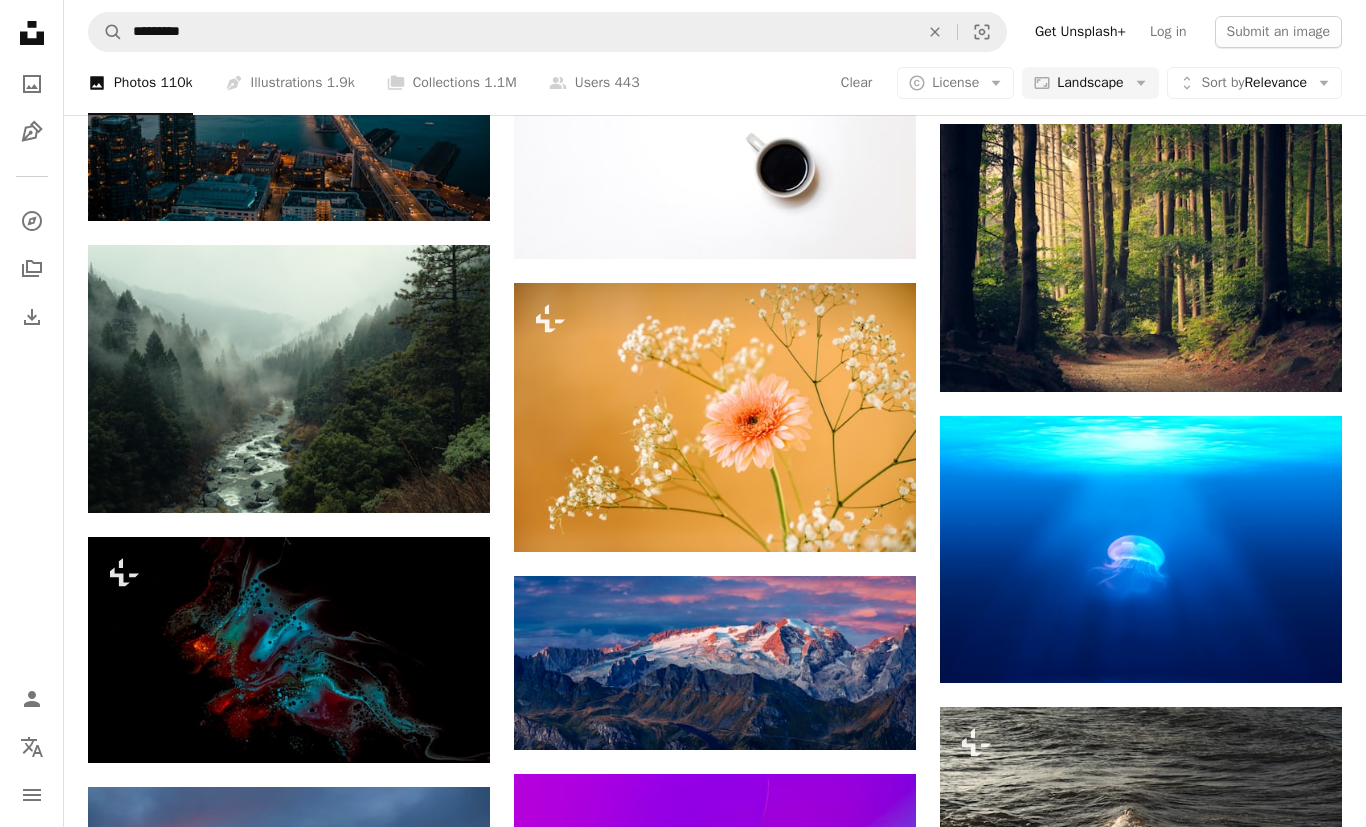 scroll, scrollTop: 32745, scrollLeft: 0, axis: vertical 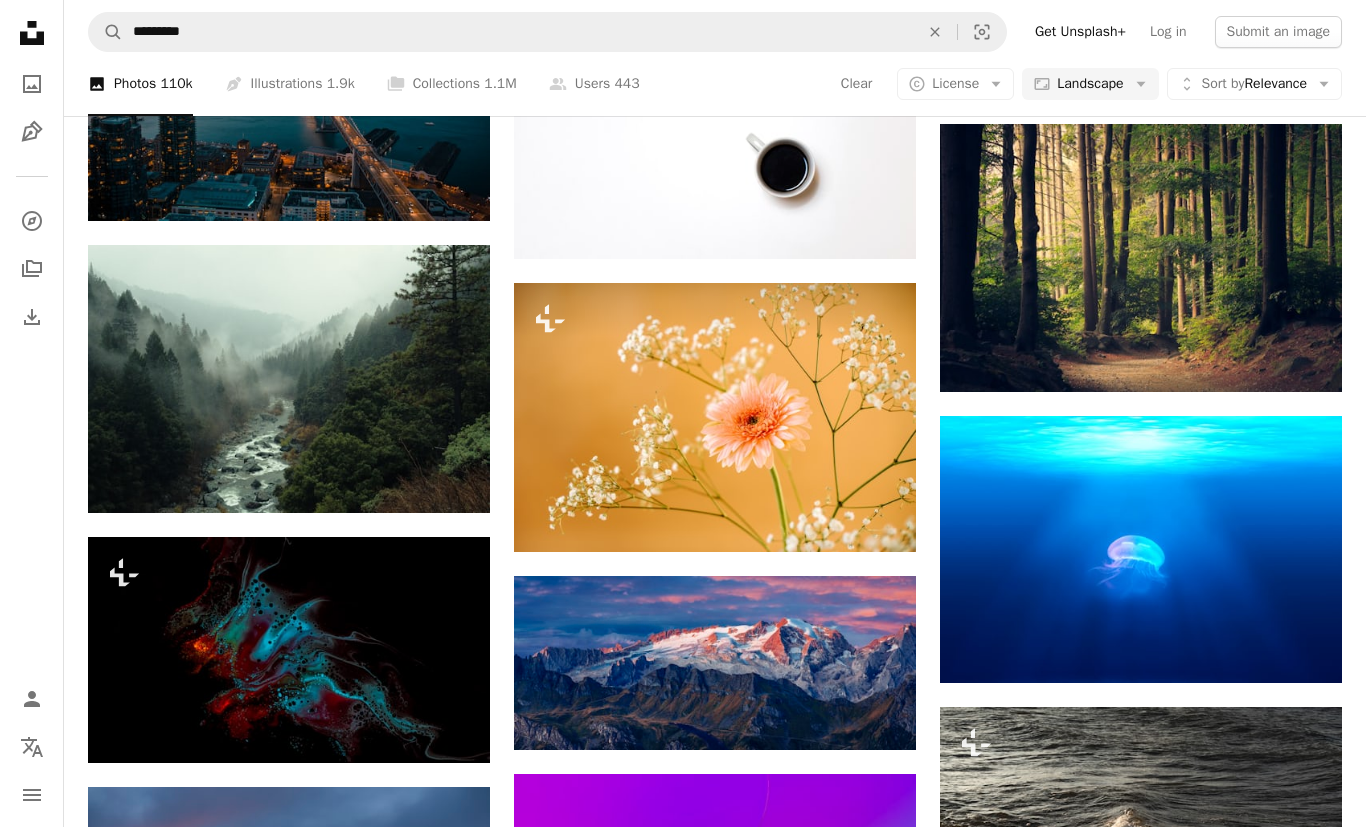 click on "A magnifying glass ********* An X shape Visual search Get Unsplash+ Log in Submit an image" at bounding box center [715, 32] 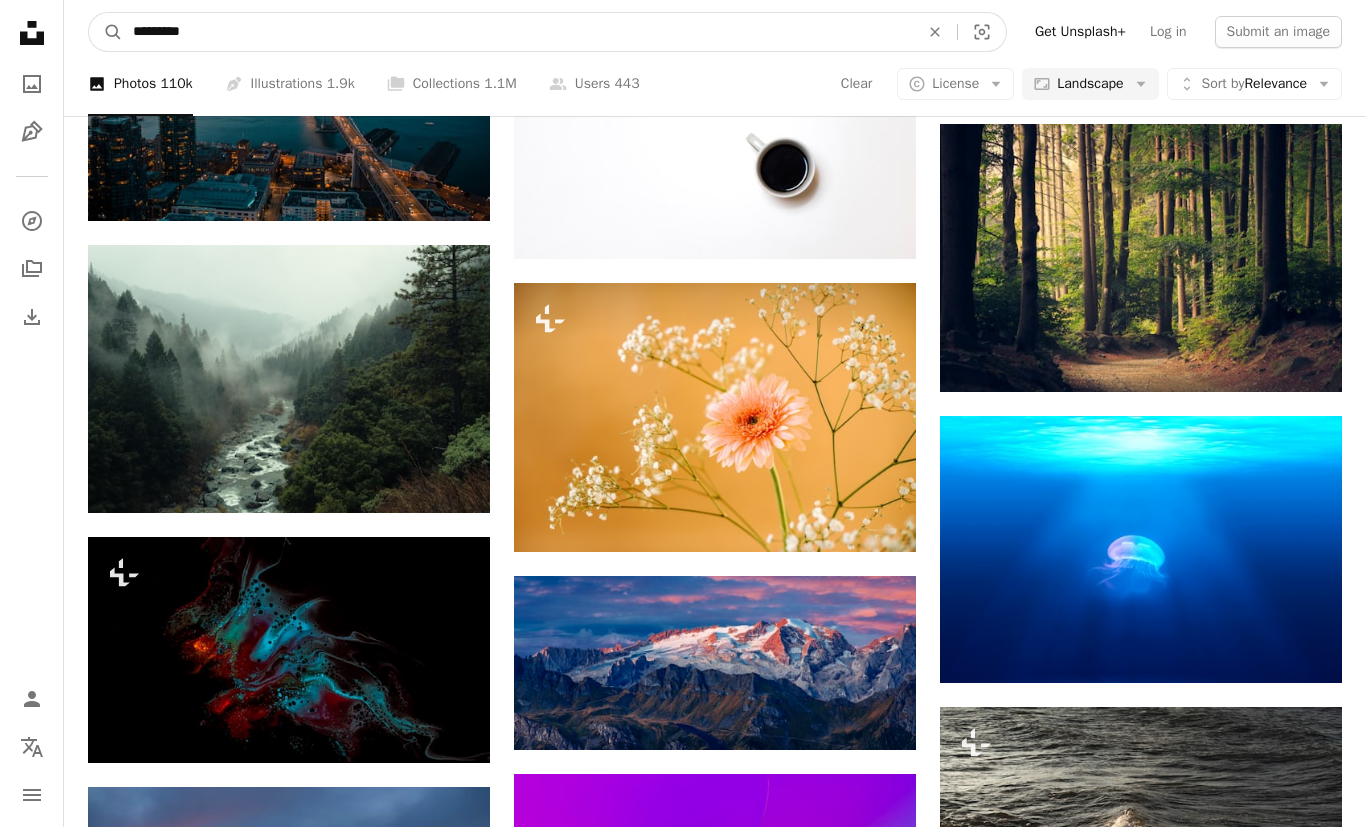click on "*********" at bounding box center (518, 32) 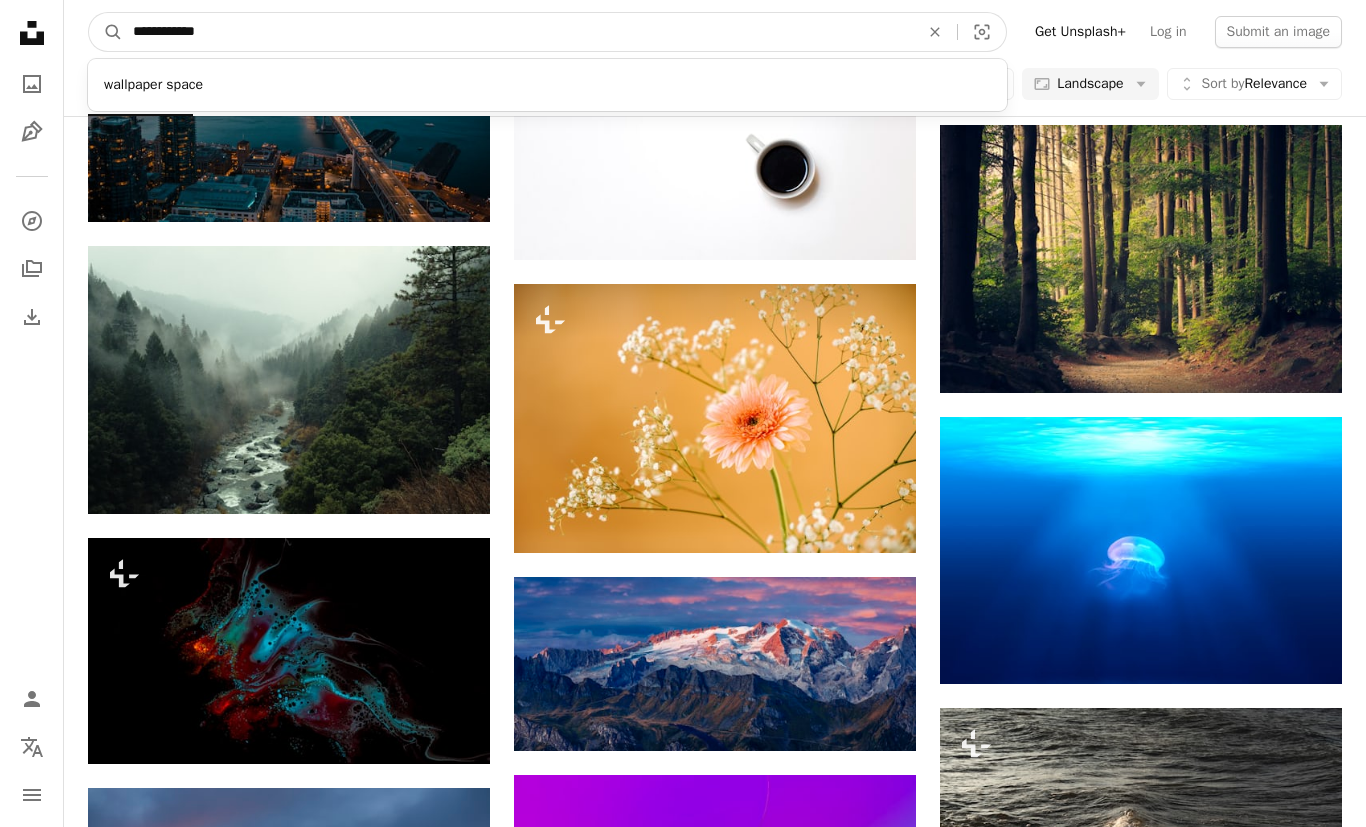 type on "**********" 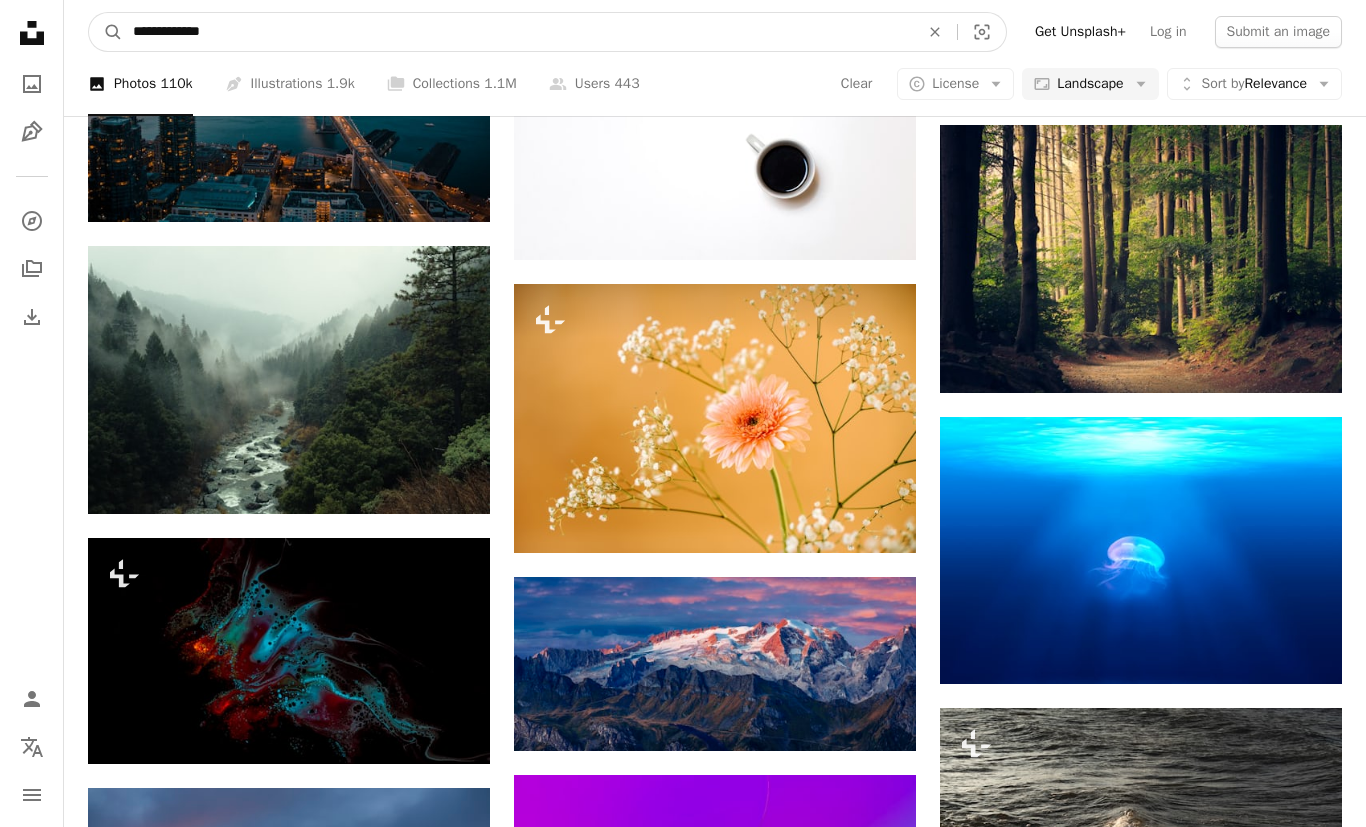 click on "A magnifying glass" at bounding box center (106, 32) 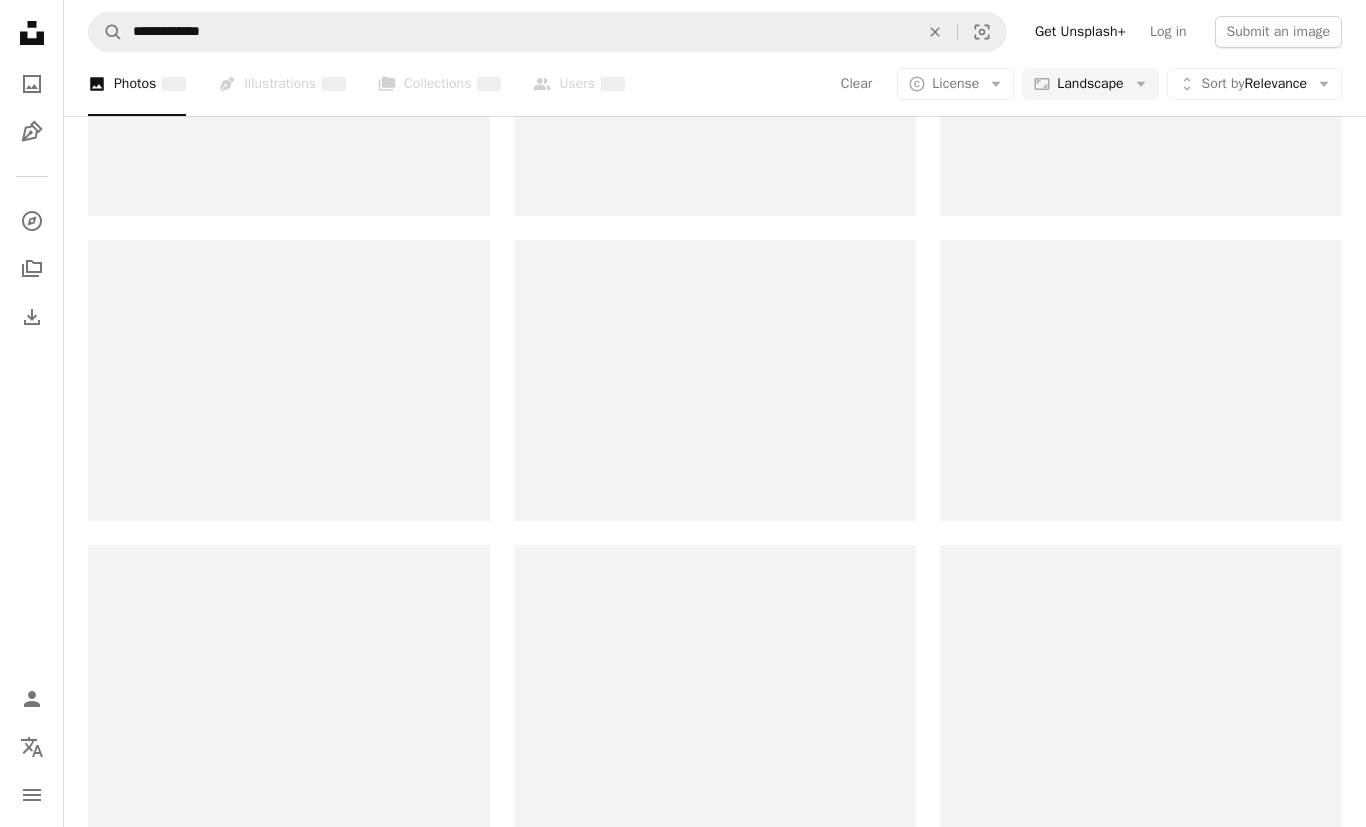scroll, scrollTop: 0, scrollLeft: 0, axis: both 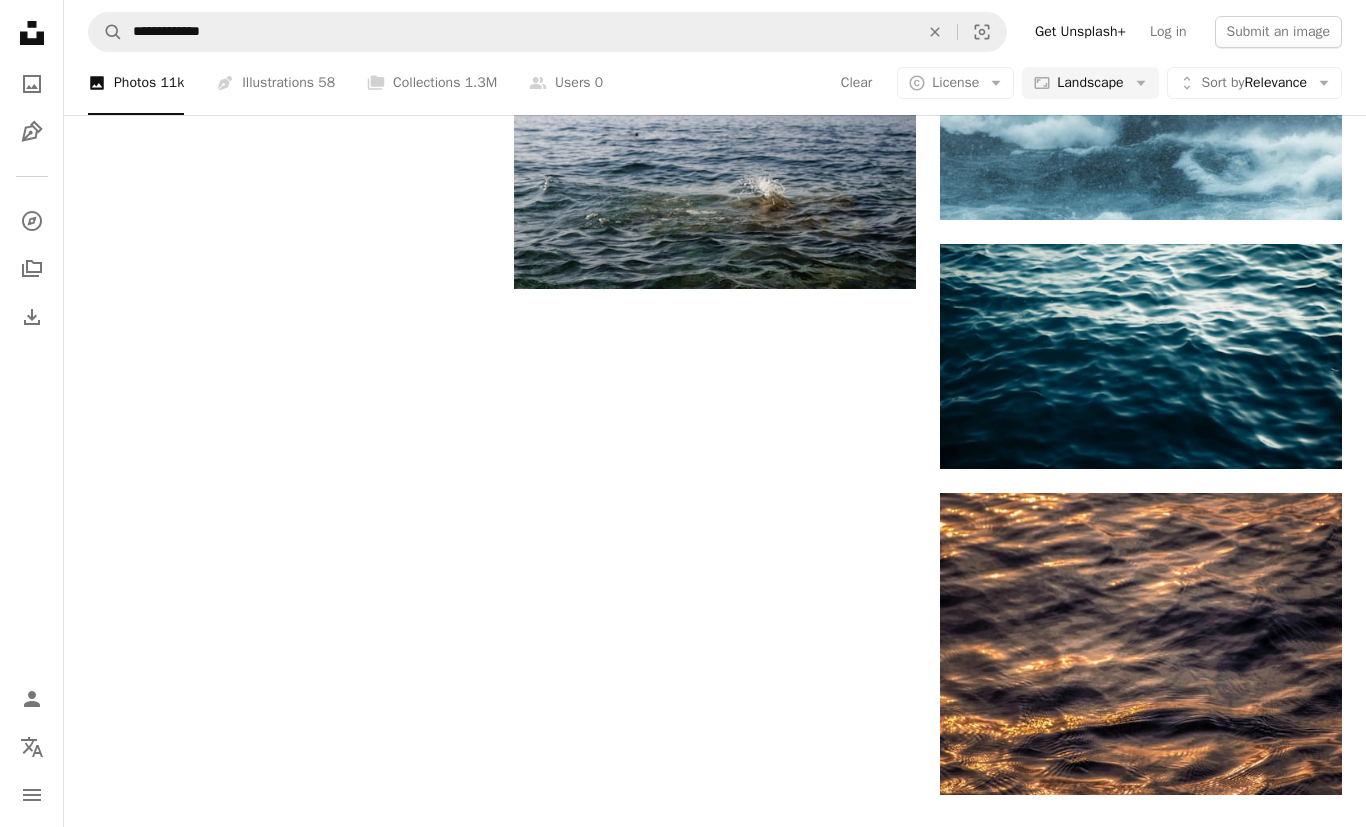 click on "Load more" at bounding box center [715, 876] 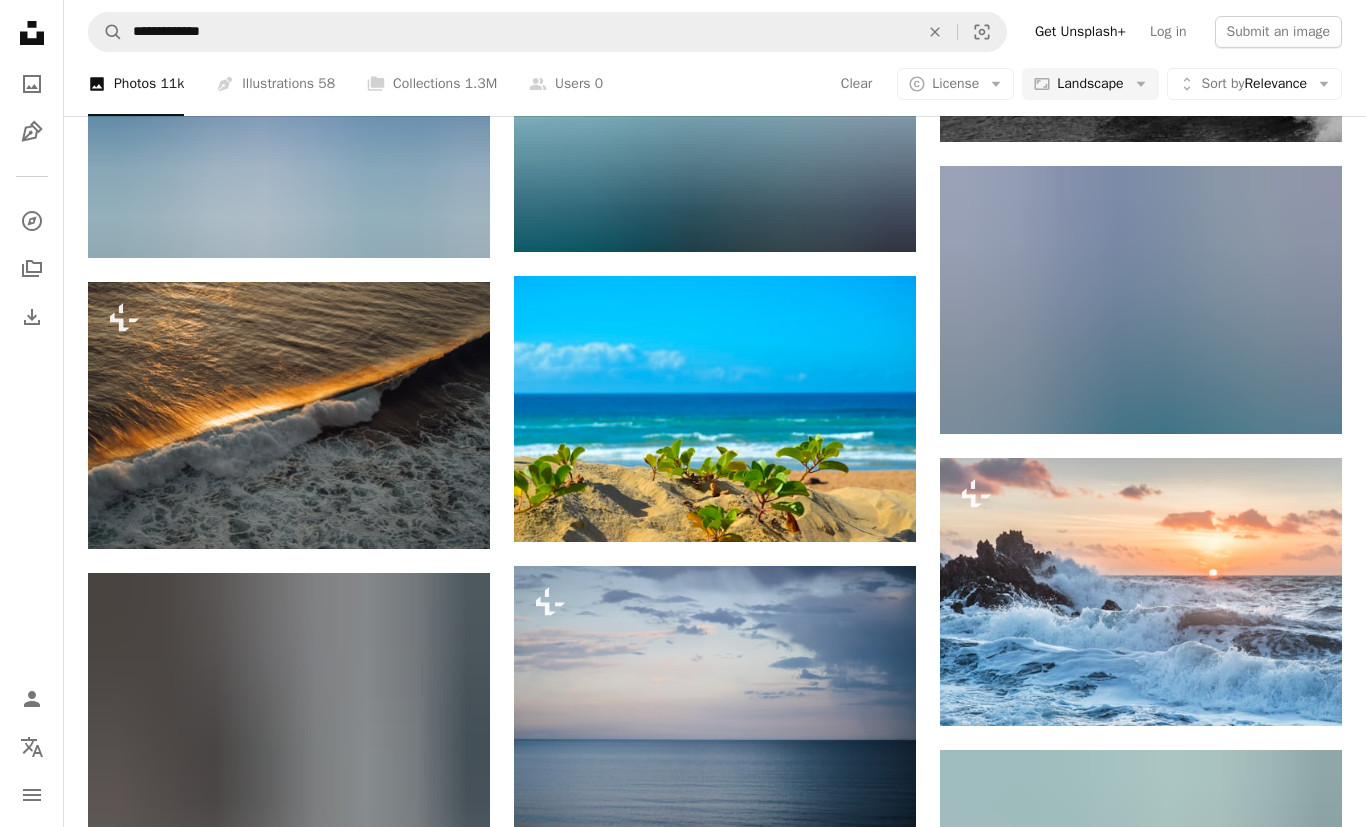 scroll, scrollTop: 10544, scrollLeft: 0, axis: vertical 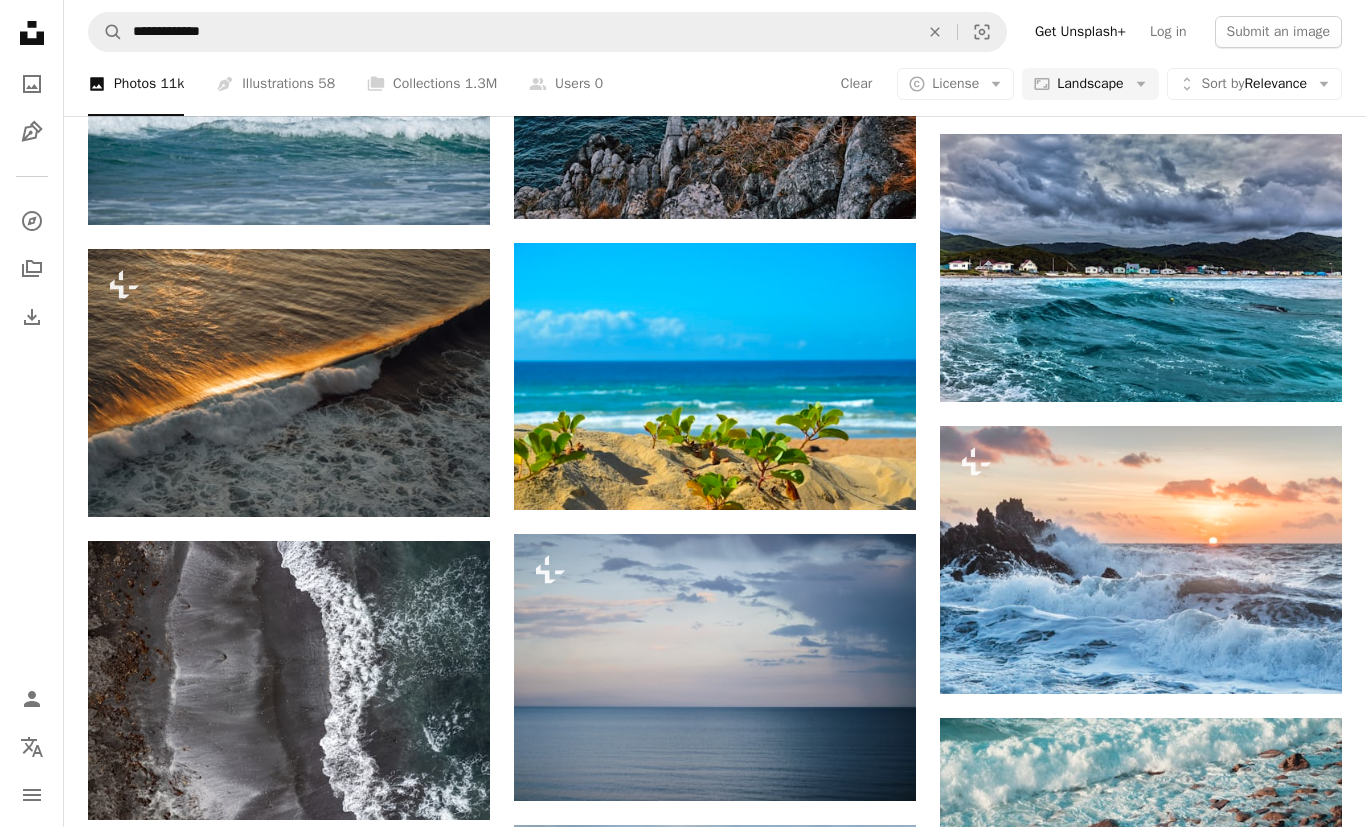 click at bounding box center [1141, 560] 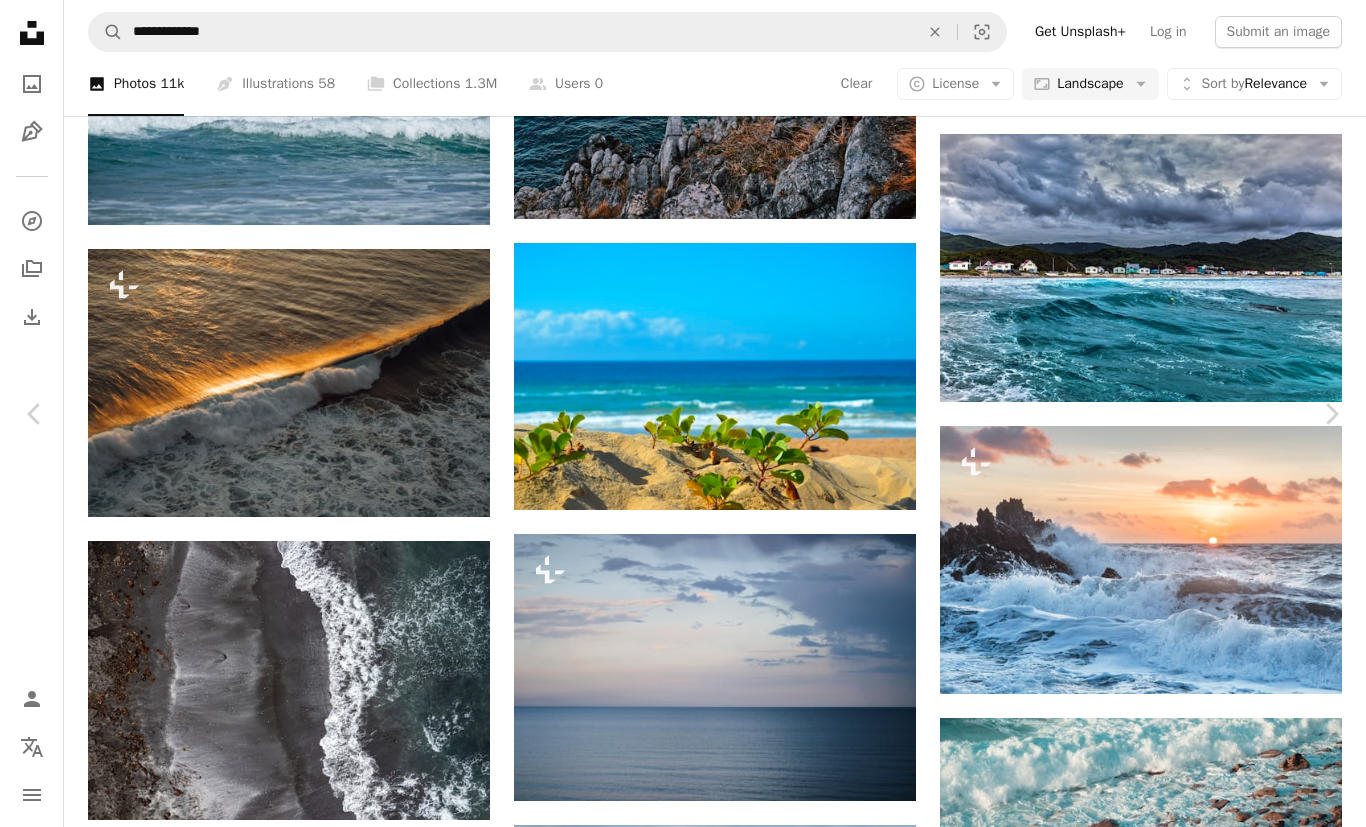 click on "An X shape" at bounding box center (20, 20) 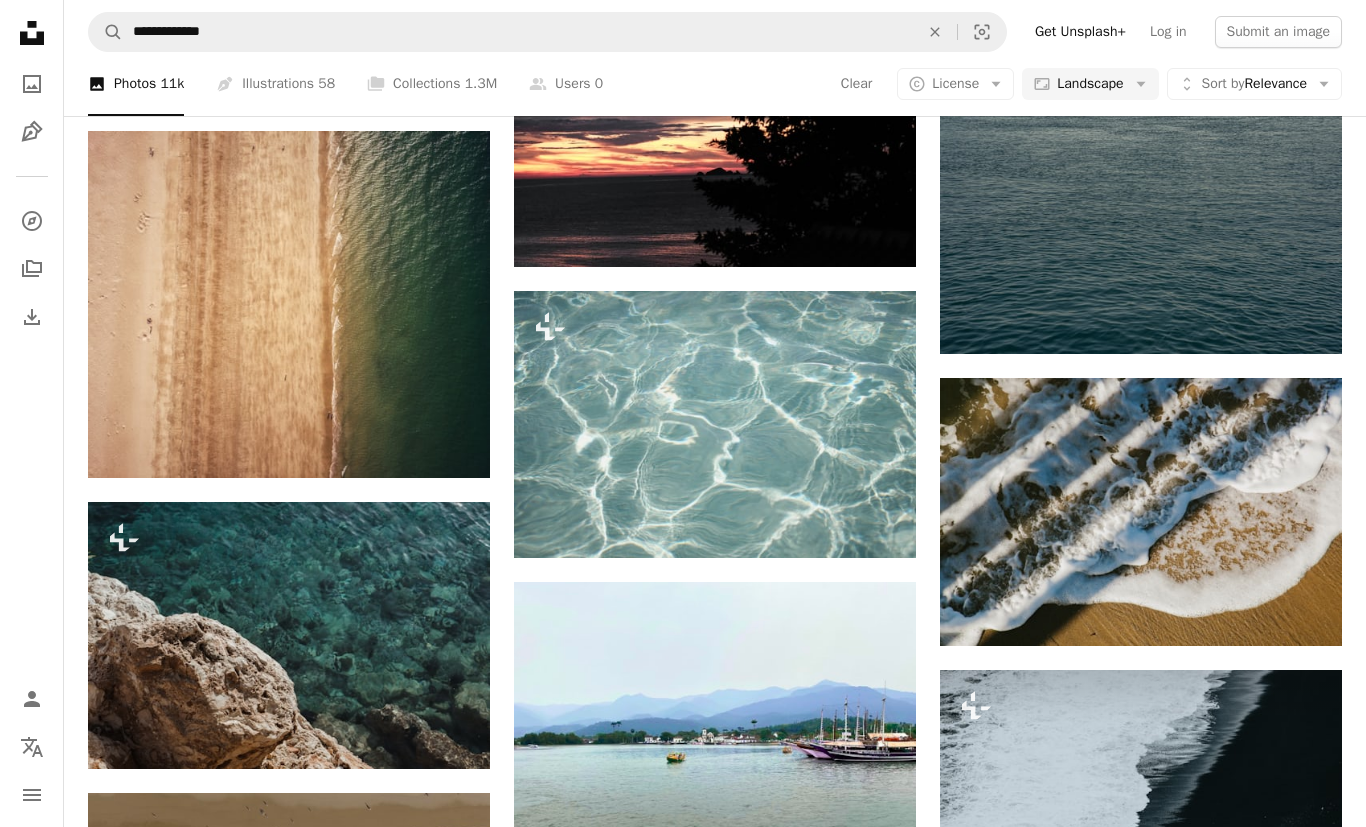 scroll, scrollTop: 15883, scrollLeft: 0, axis: vertical 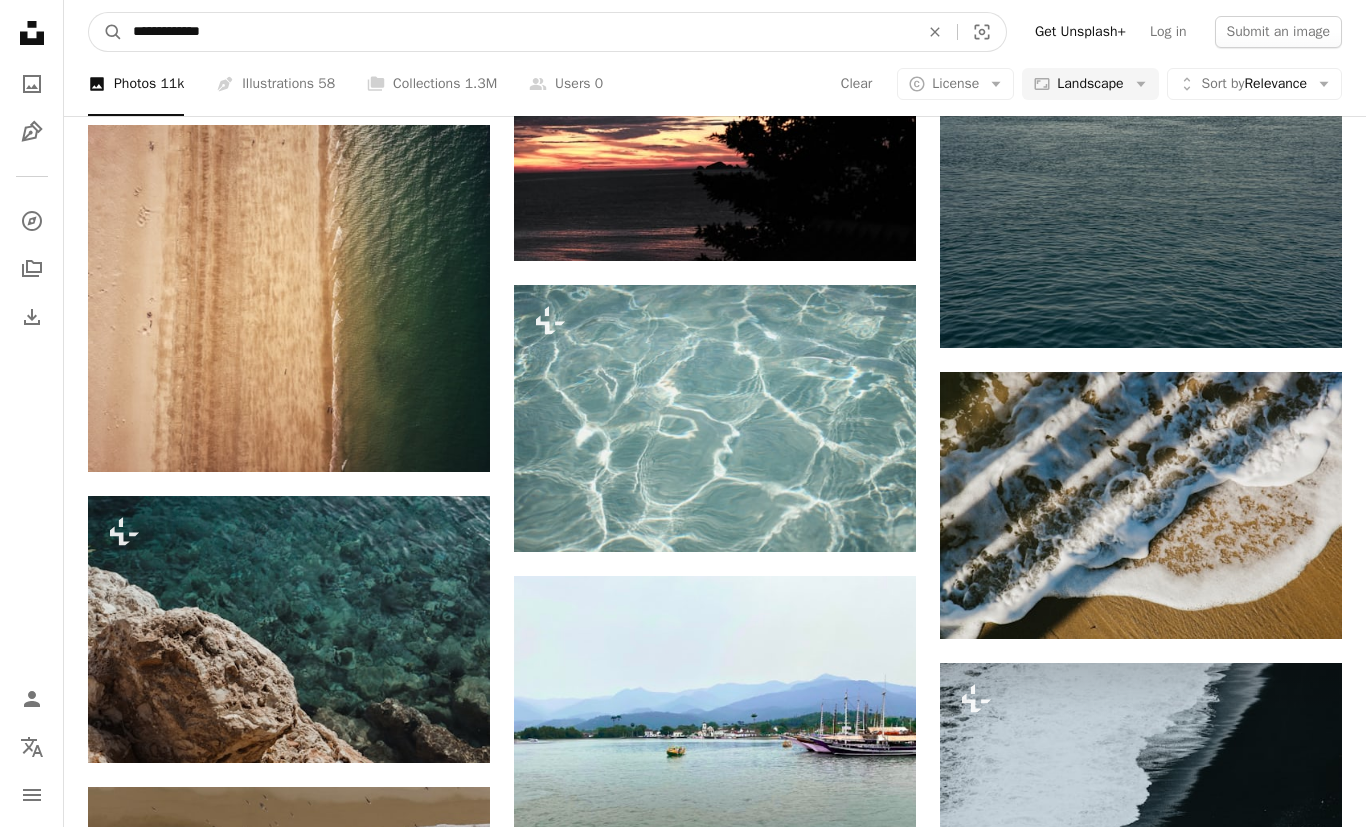 click on "**********" at bounding box center [518, 32] 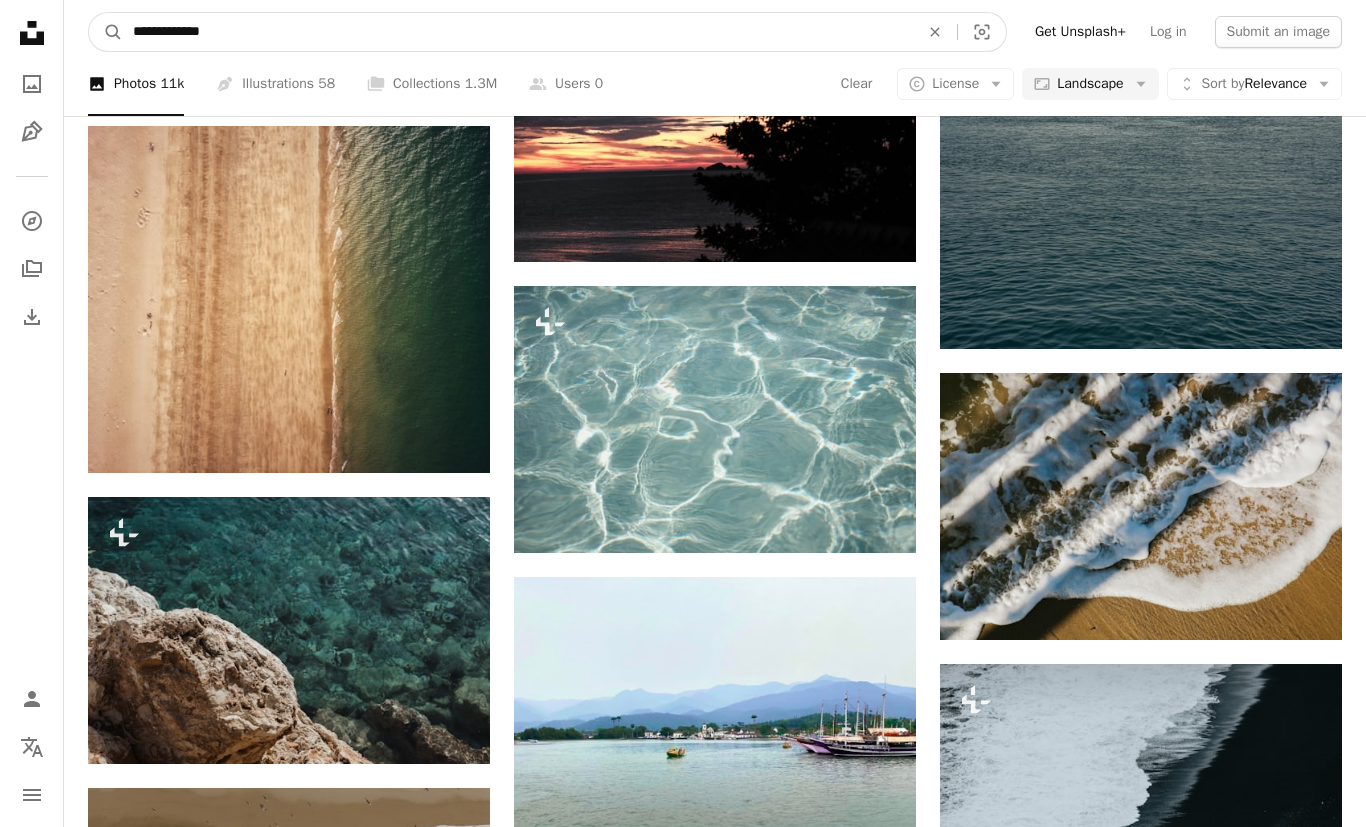 type on "**********" 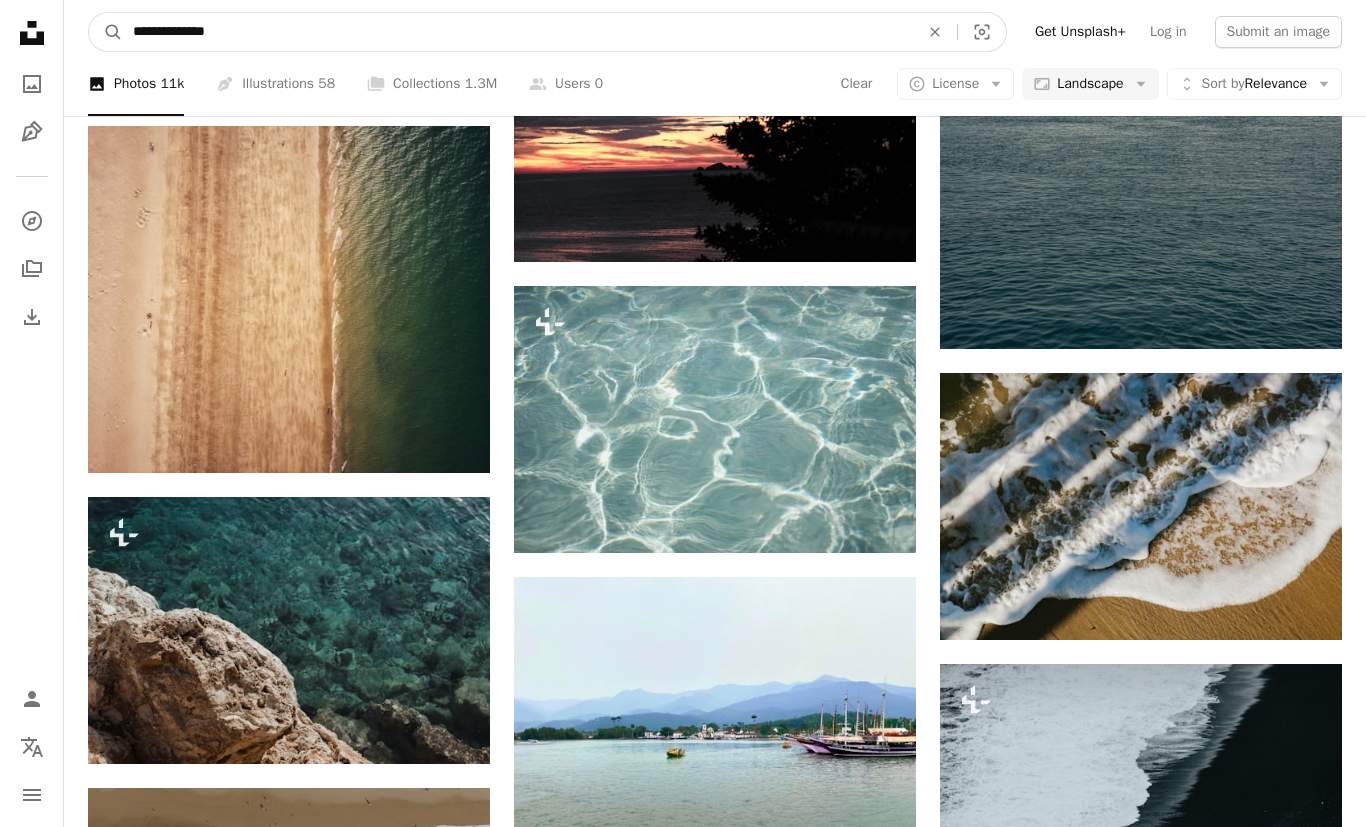 click on "A magnifying glass" at bounding box center (106, 32) 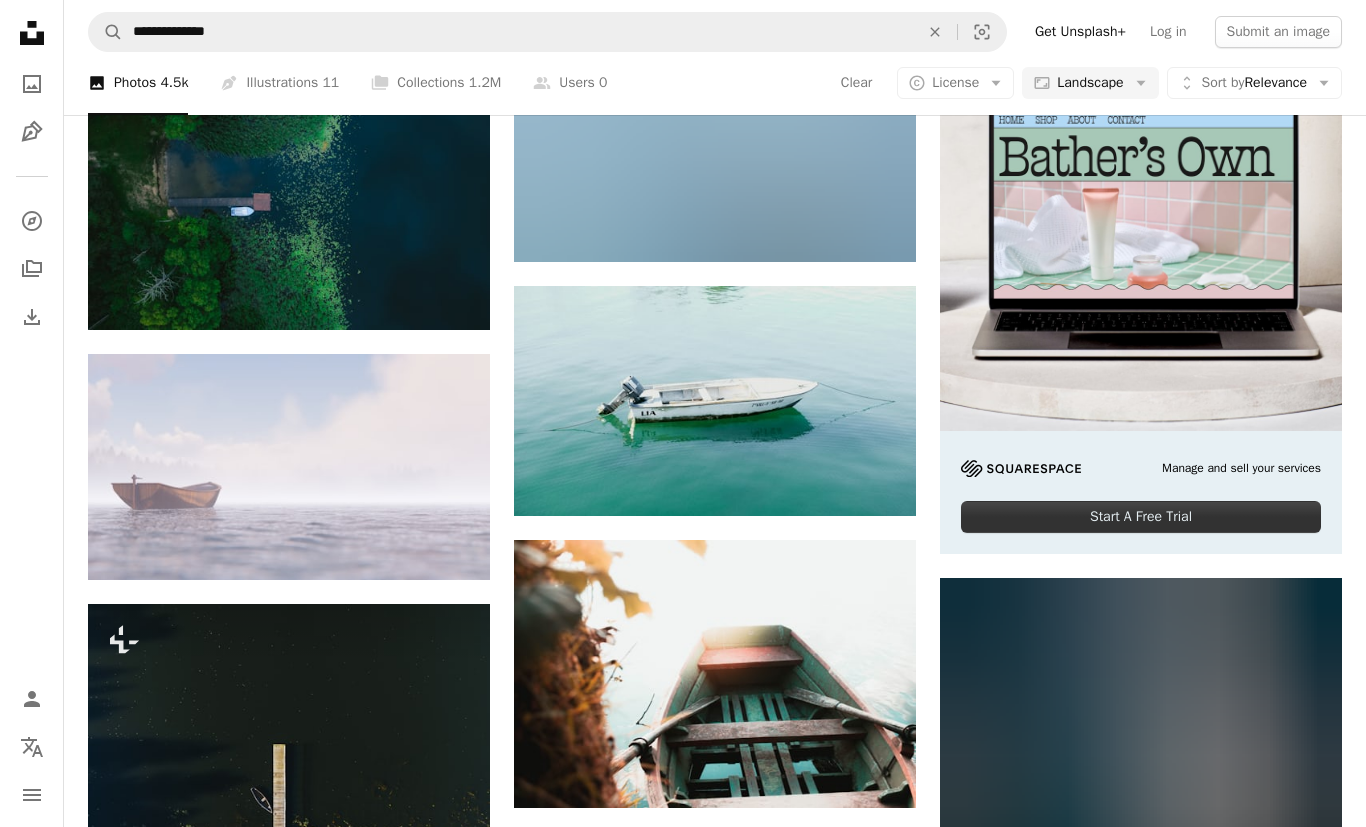 scroll, scrollTop: 470, scrollLeft: 0, axis: vertical 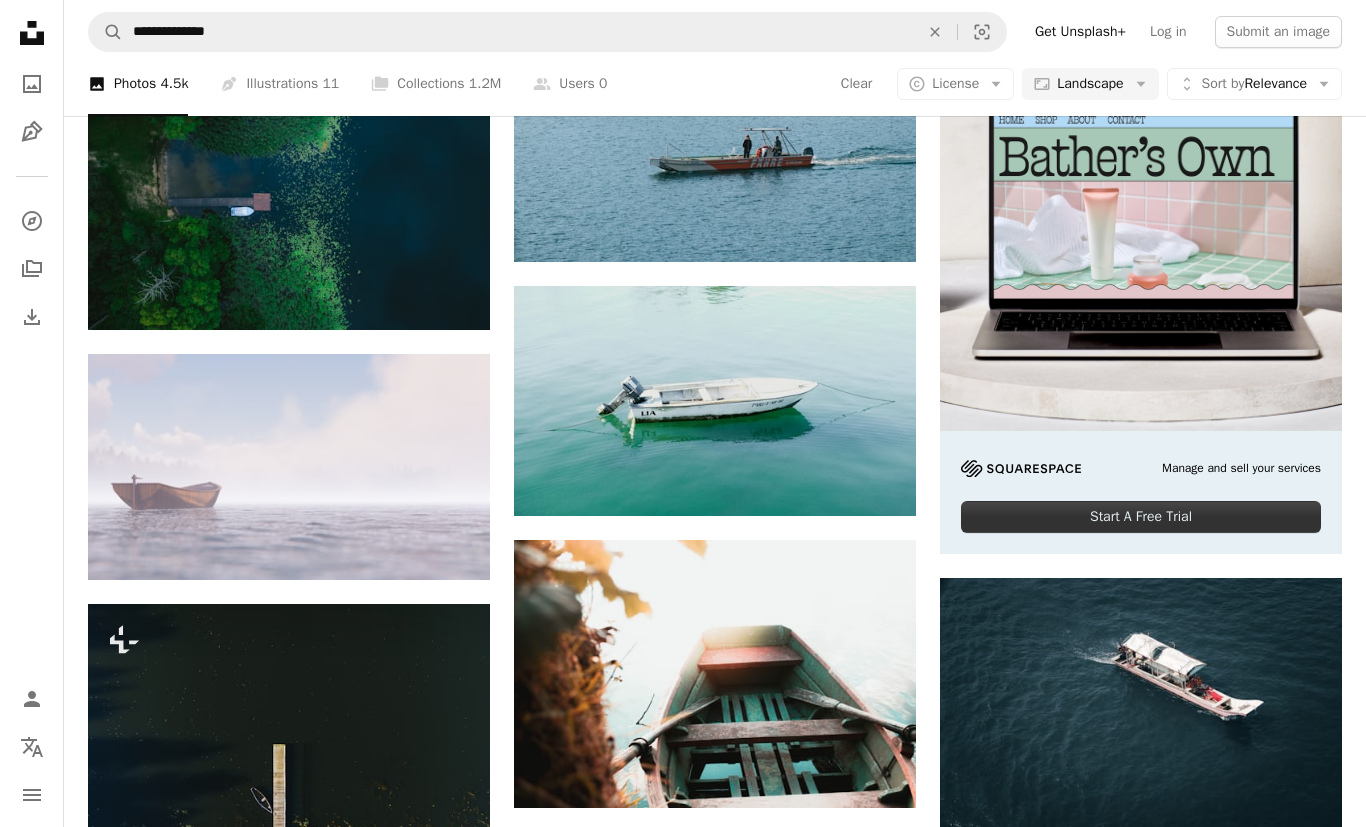 click on "Arrow pointing down" 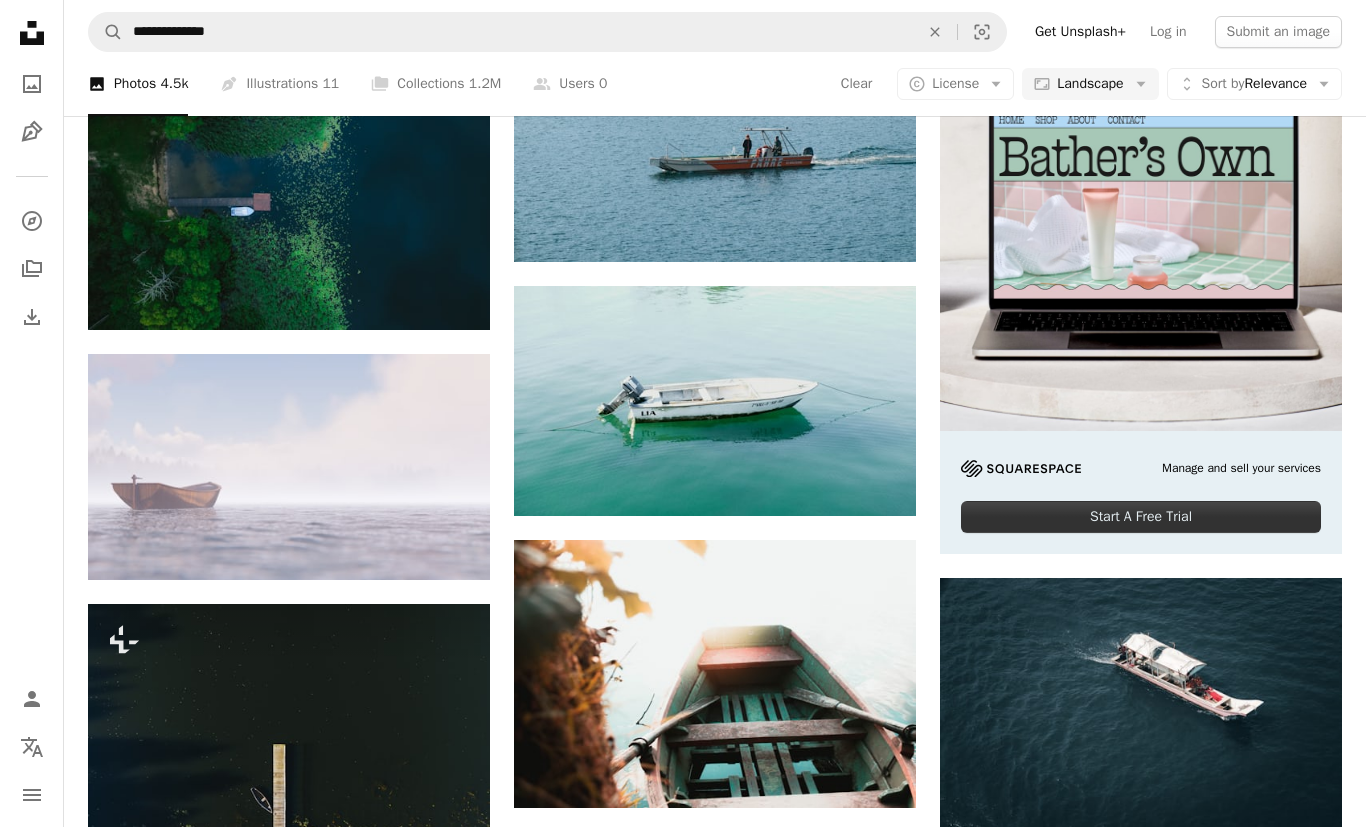scroll, scrollTop: 534, scrollLeft: 0, axis: vertical 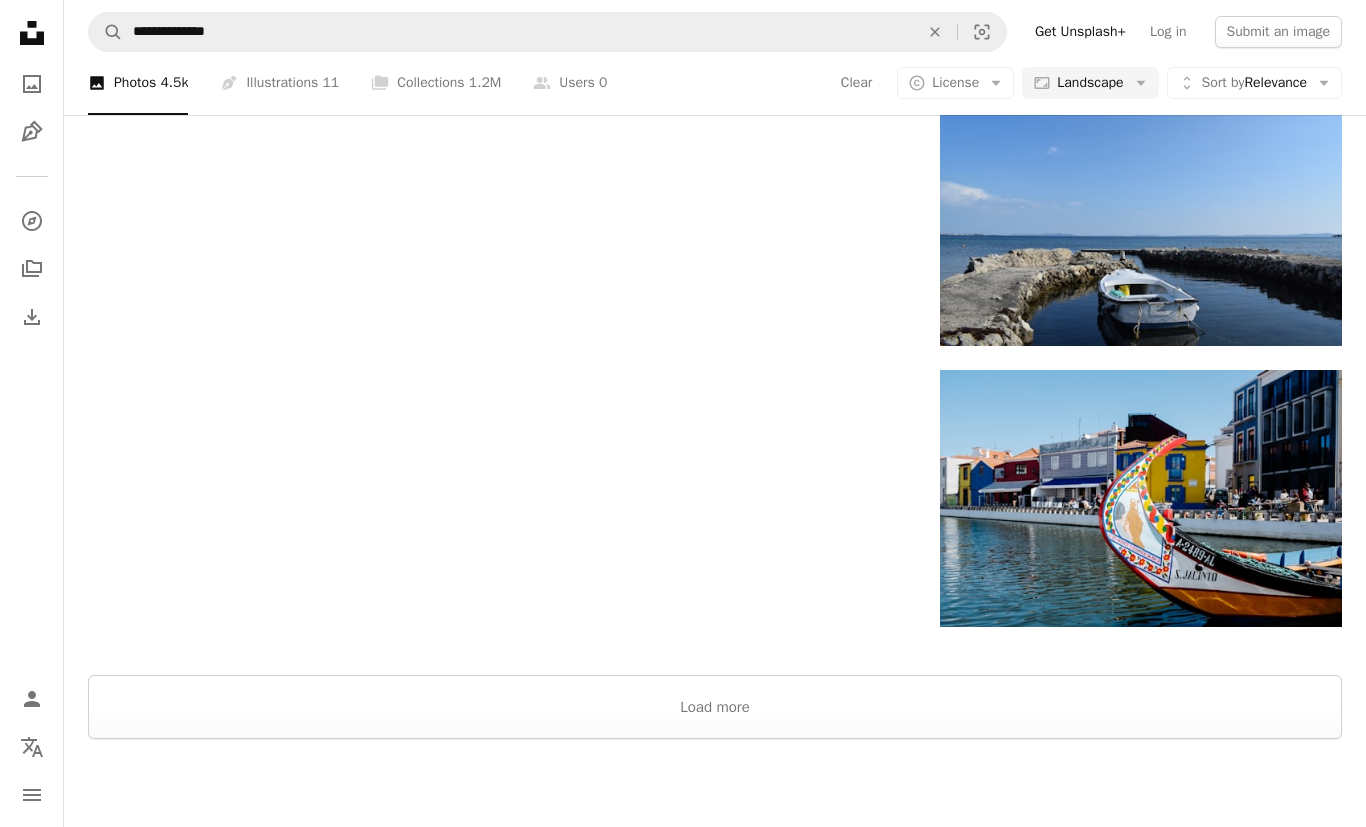 click on "Load more" at bounding box center (715, 708) 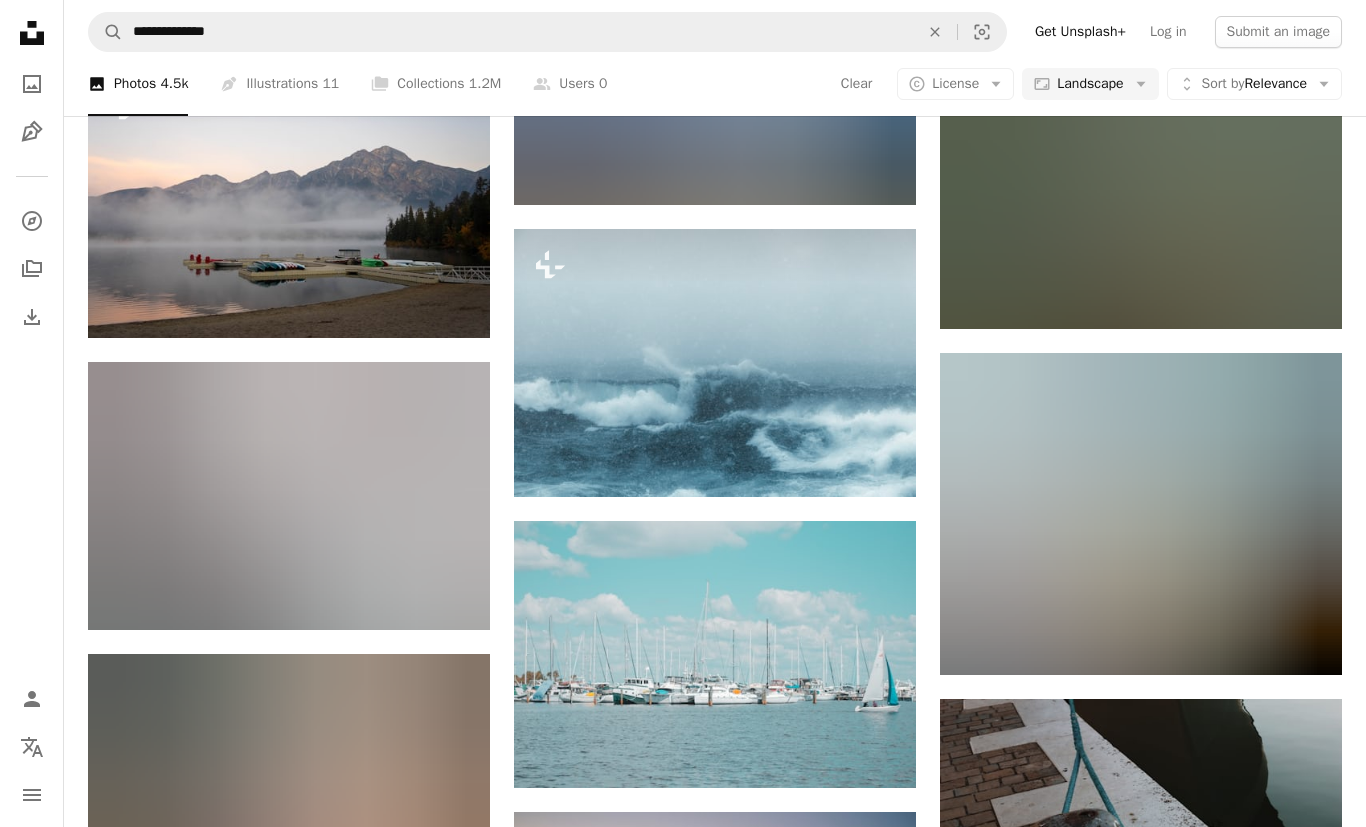 scroll, scrollTop: 11822, scrollLeft: 0, axis: vertical 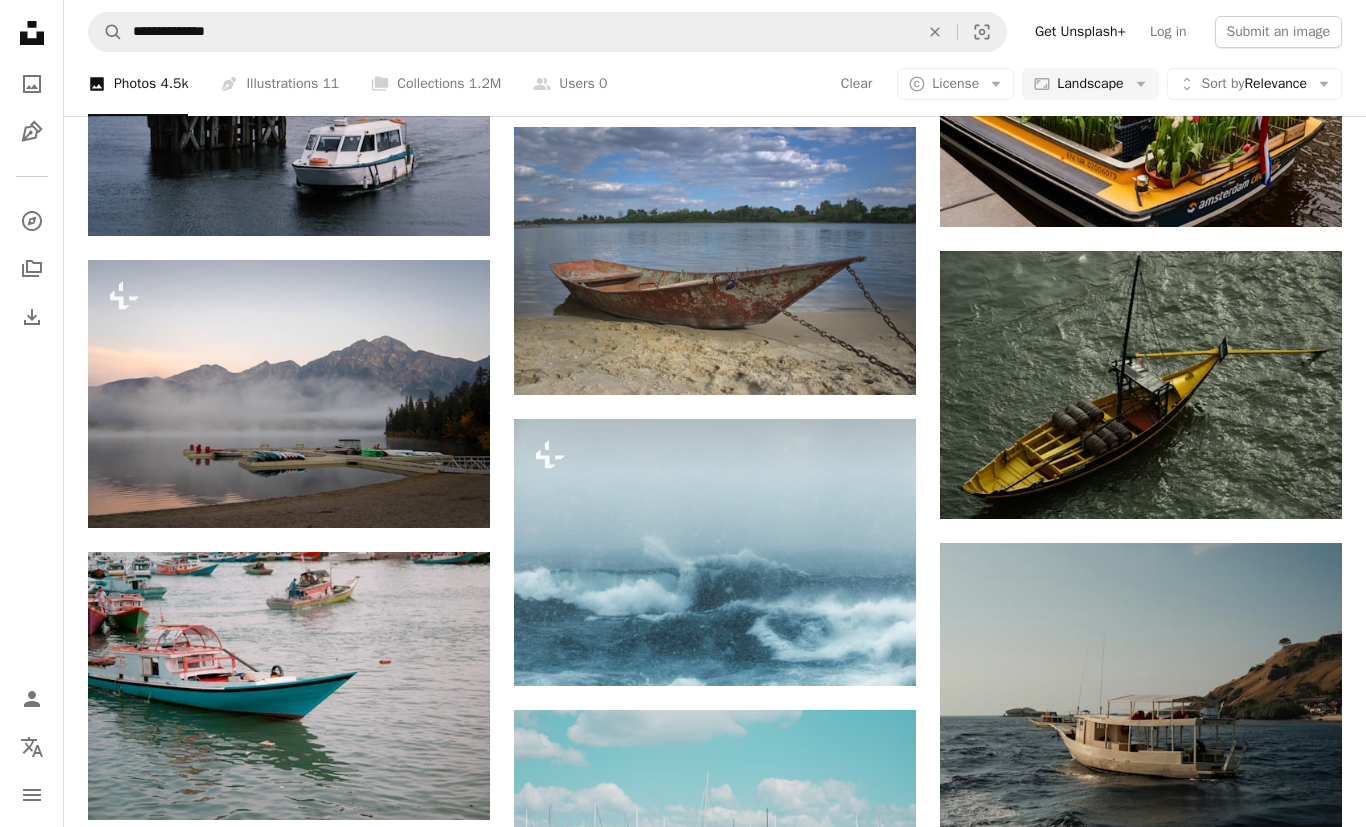 click on "A lock Download" at bounding box center [845, 650] 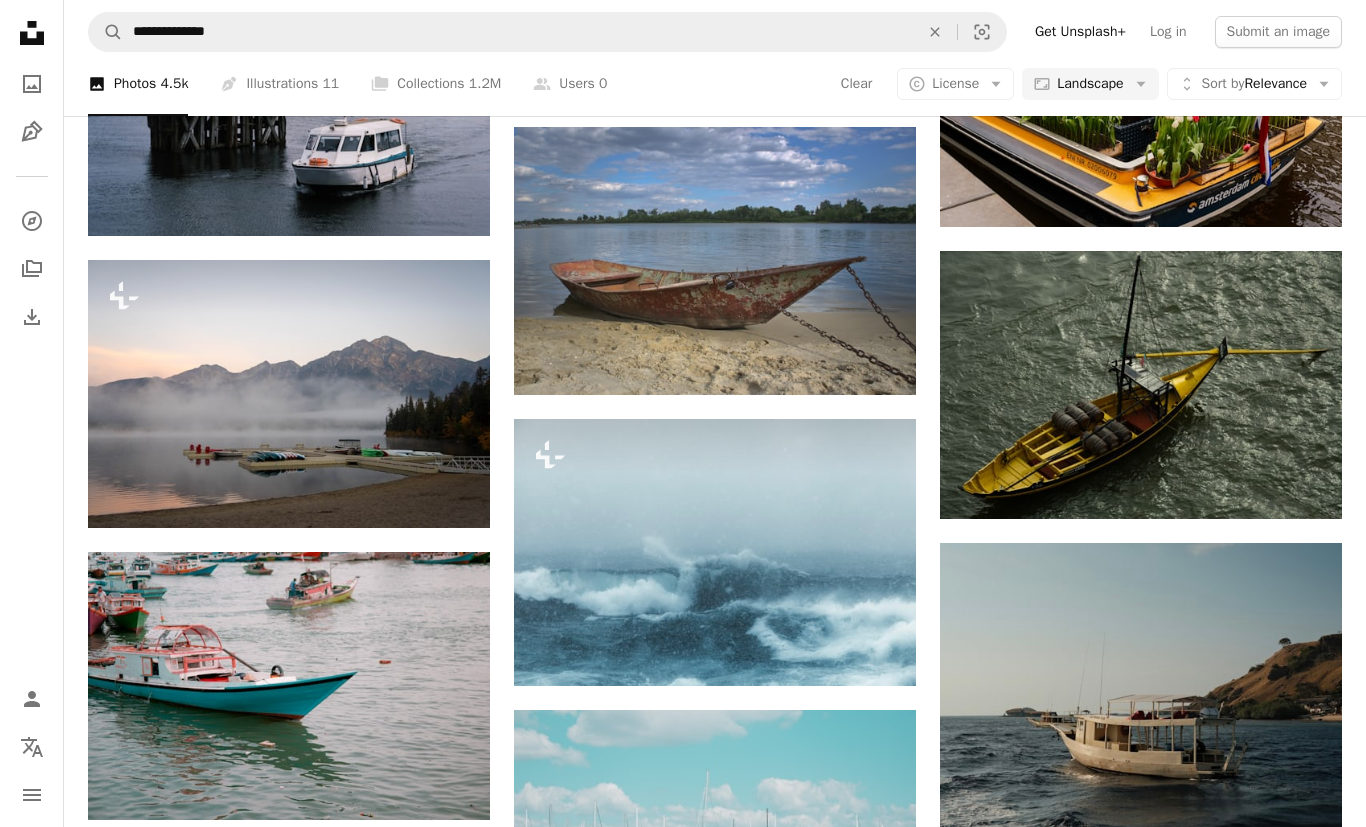 click on "monthly" at bounding box center (851, 5346) 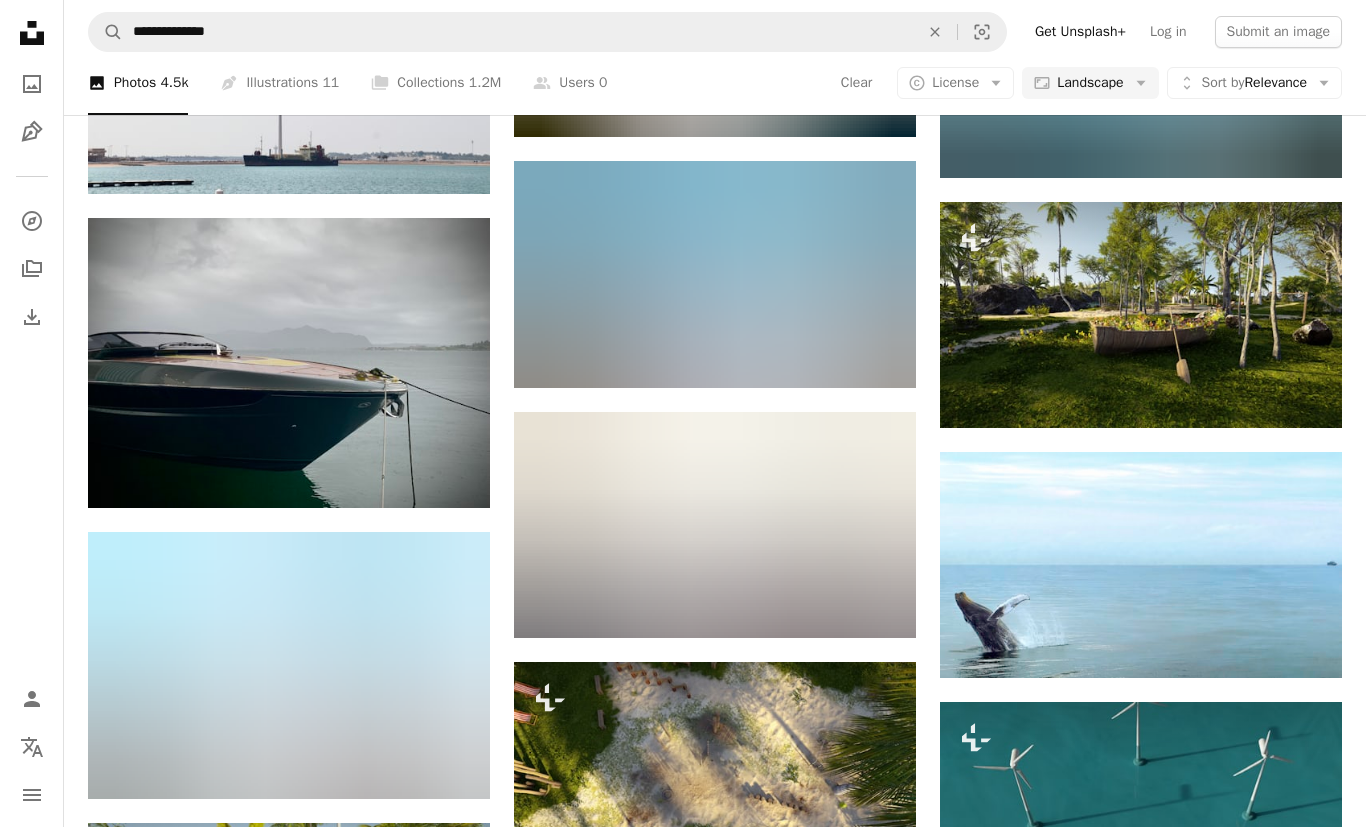 scroll, scrollTop: 14646, scrollLeft: 0, axis: vertical 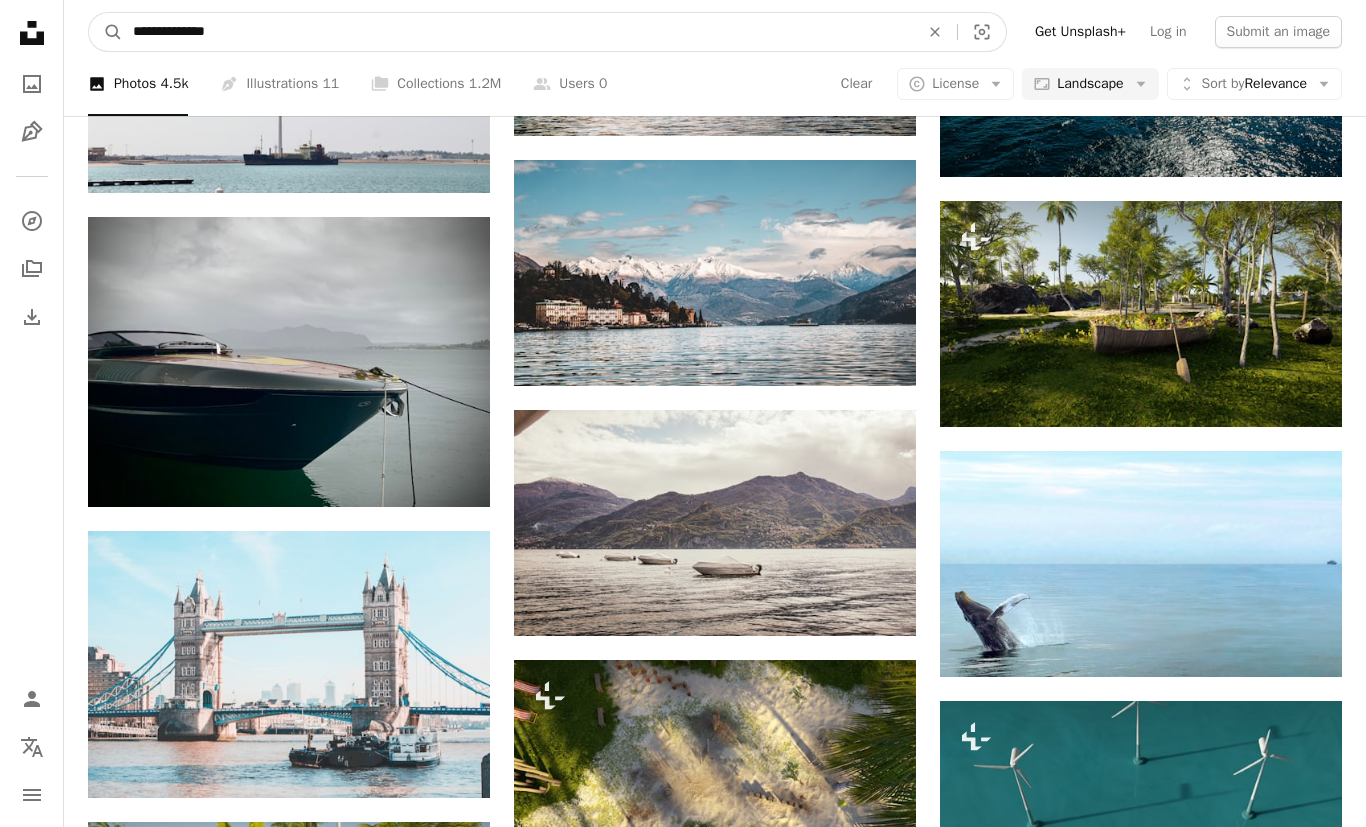 click on "**********" at bounding box center [518, 32] 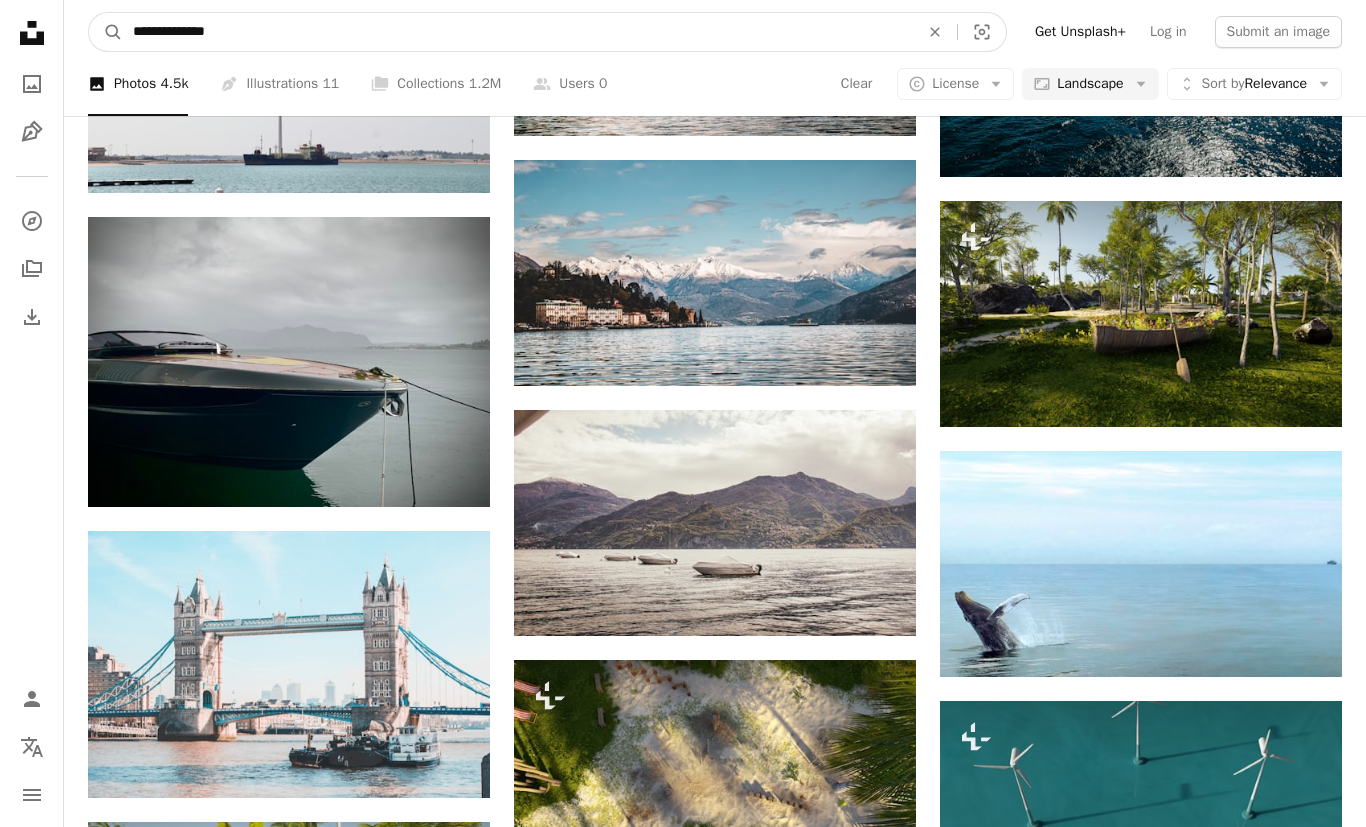 type on "**********" 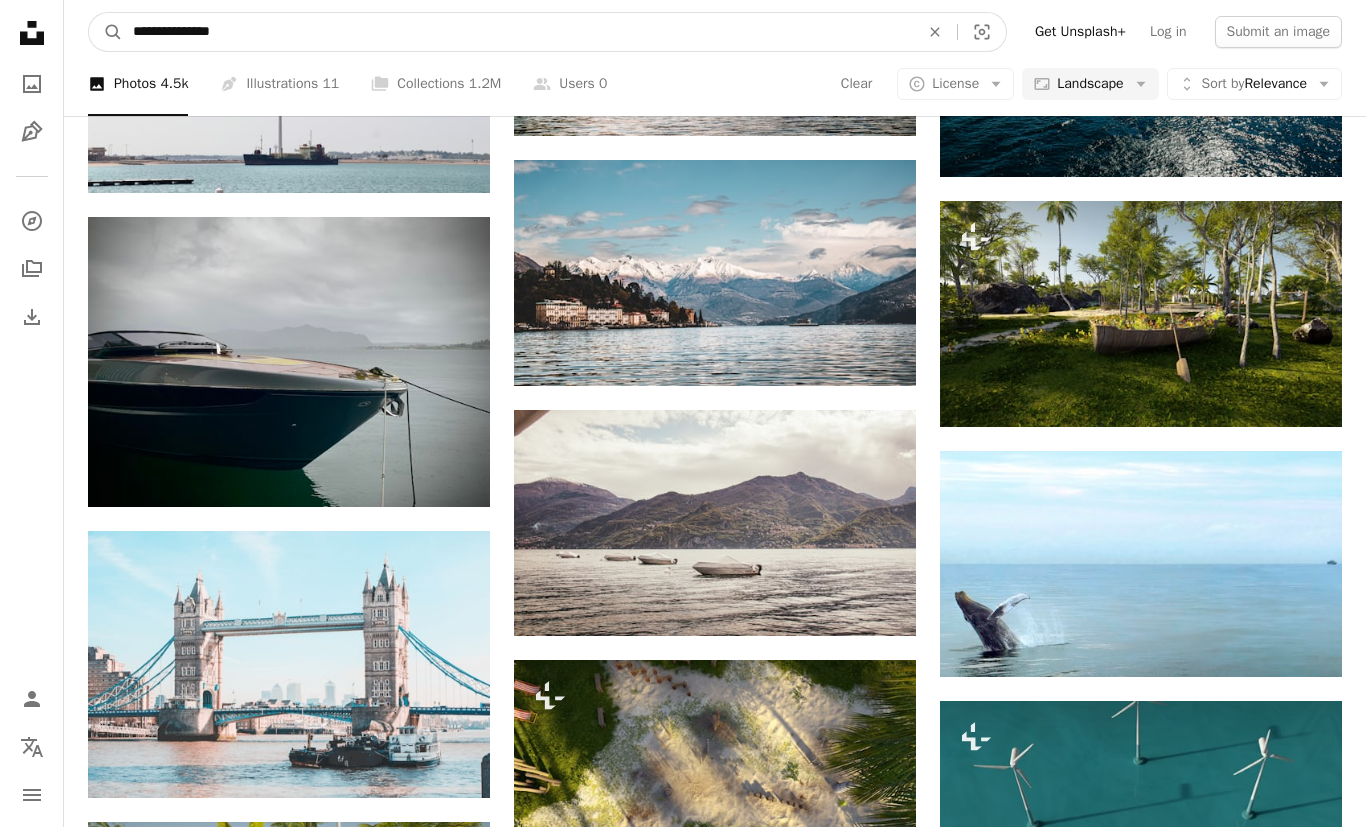 click on "A magnifying glass" at bounding box center (106, 32) 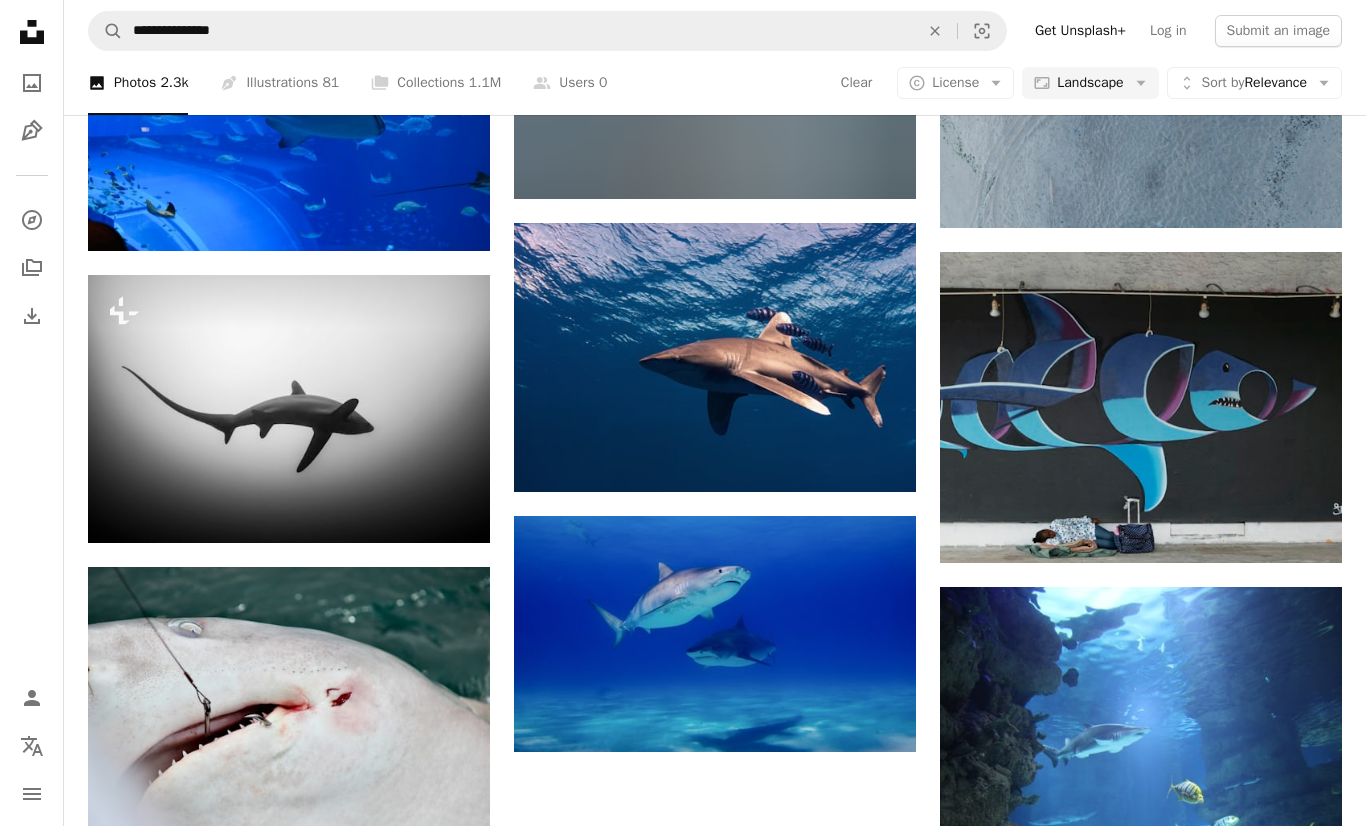 scroll, scrollTop: 1736, scrollLeft: 0, axis: vertical 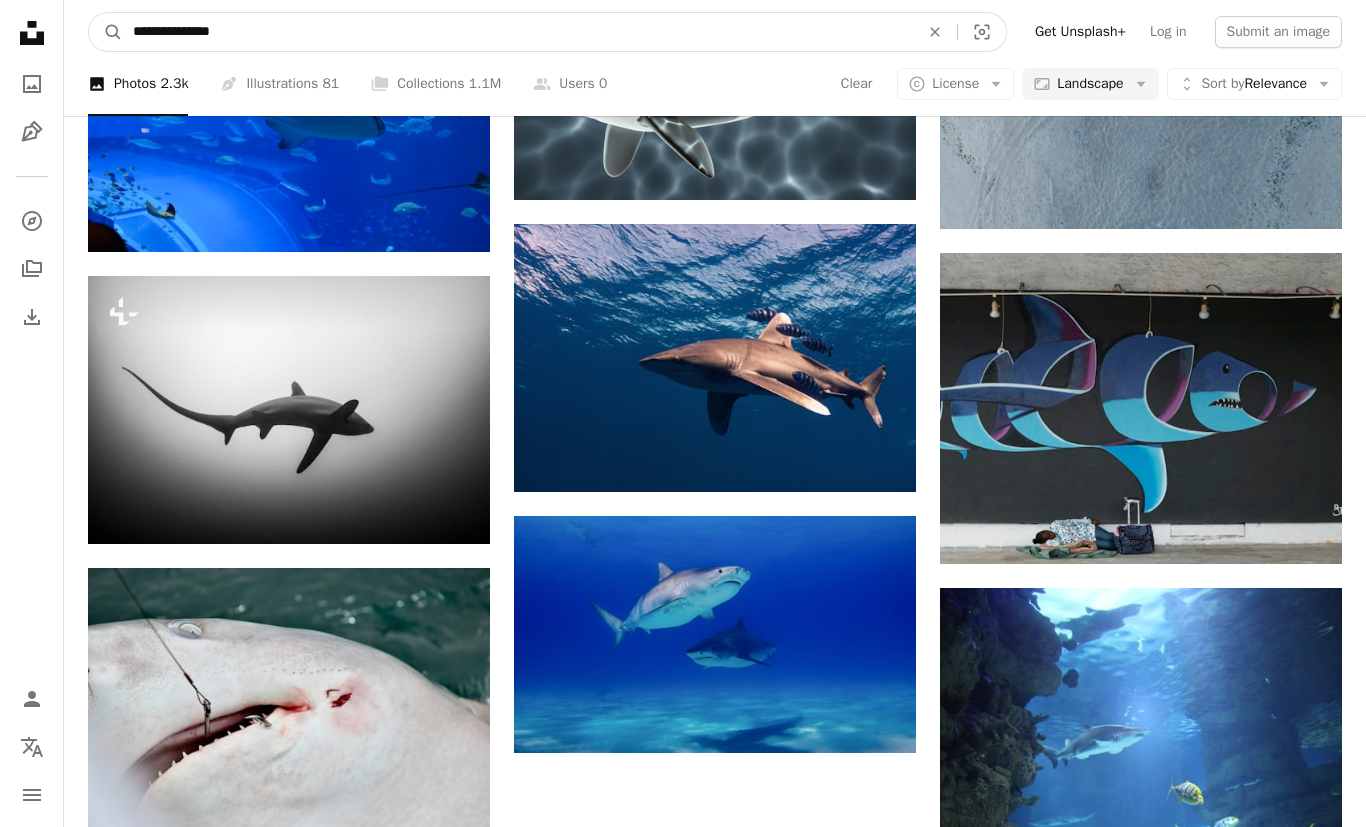 click on "**********" at bounding box center (518, 32) 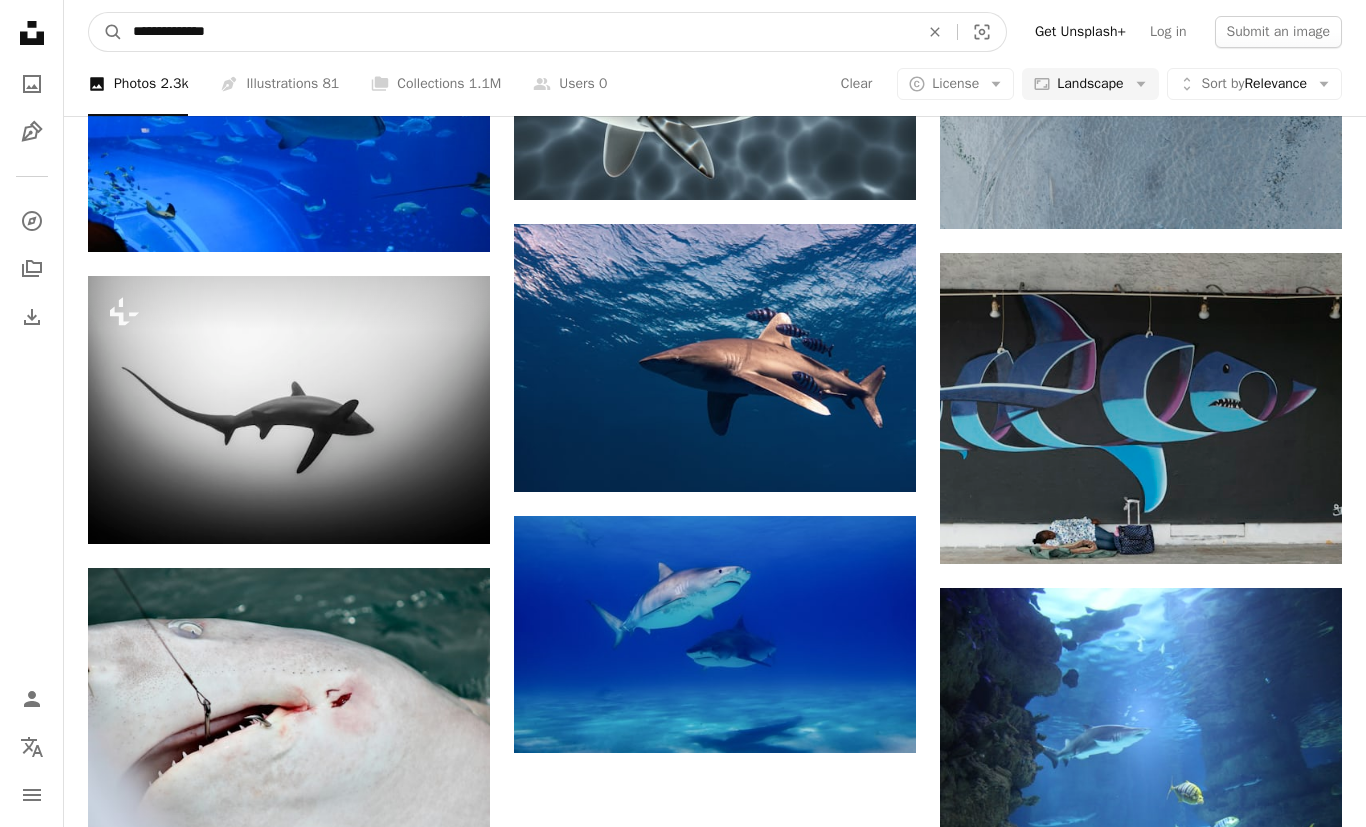 type on "**********" 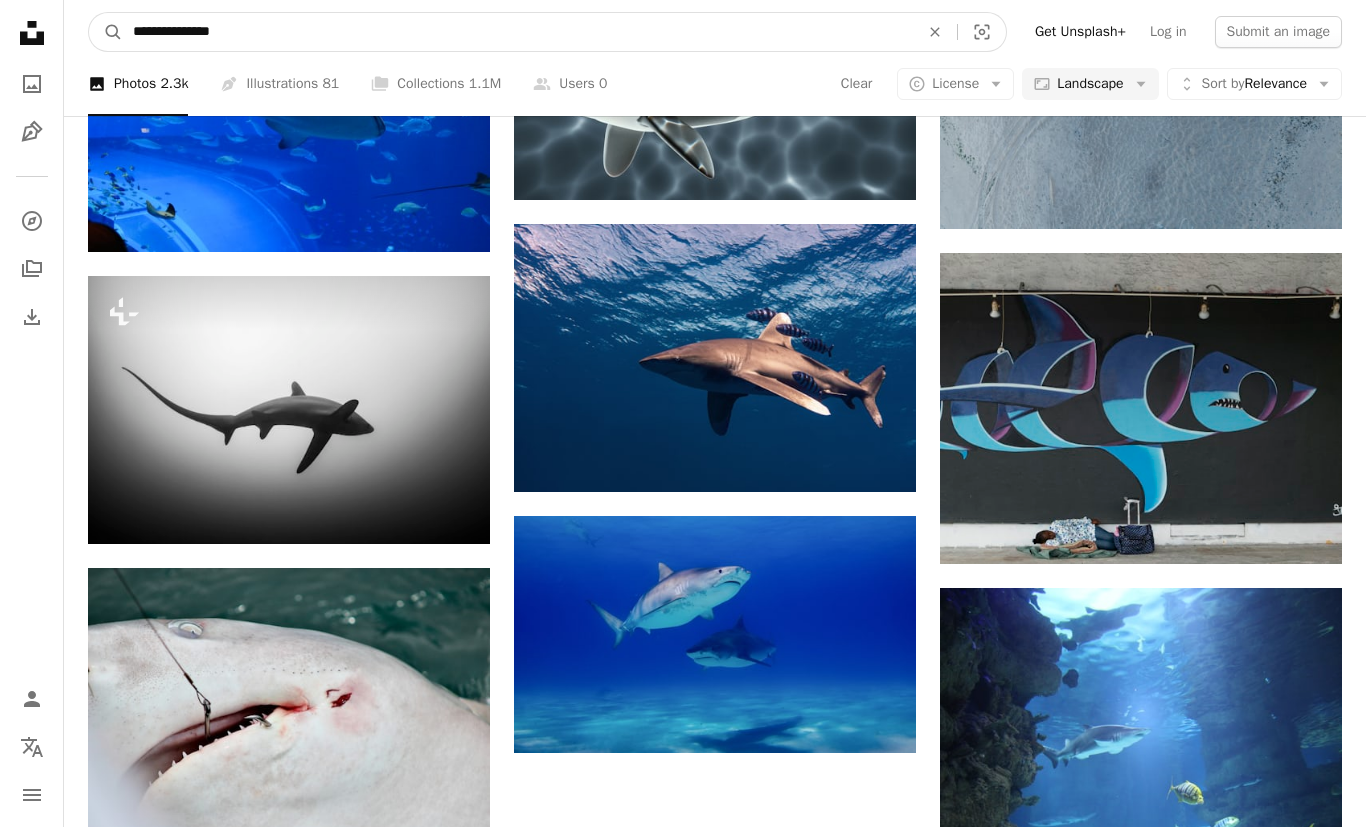 click on "A magnifying glass" at bounding box center [106, 32] 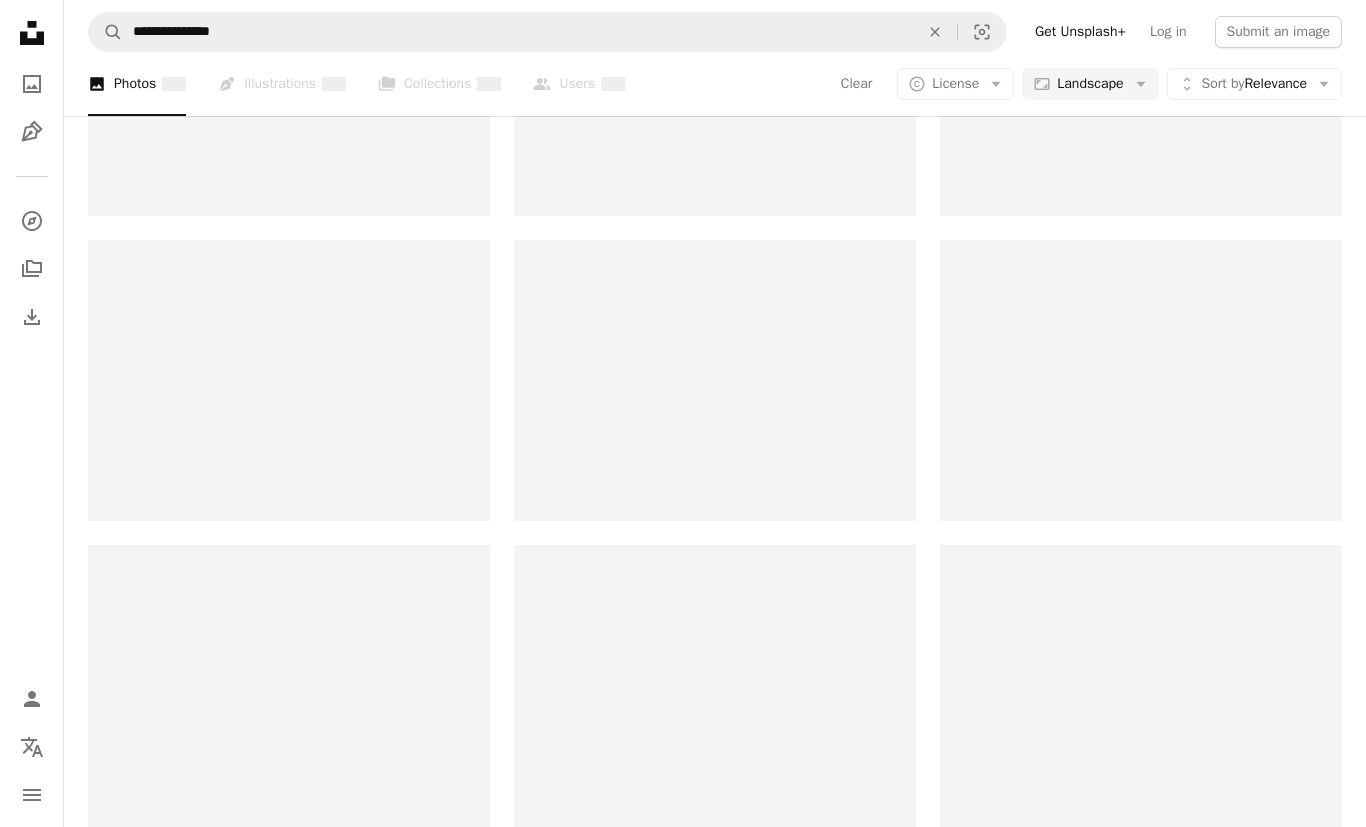 scroll, scrollTop: 0, scrollLeft: 0, axis: both 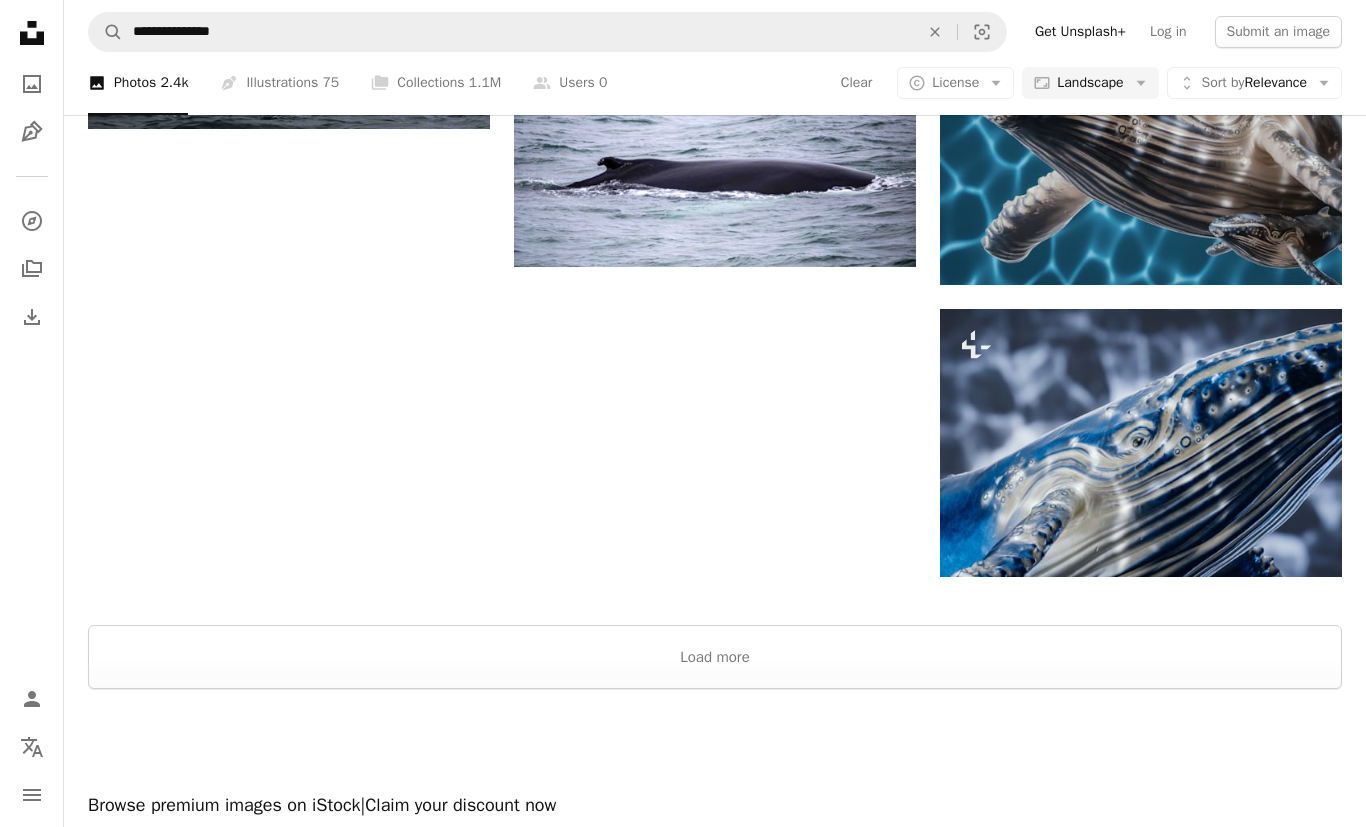 click on "Load more" at bounding box center [715, 658] 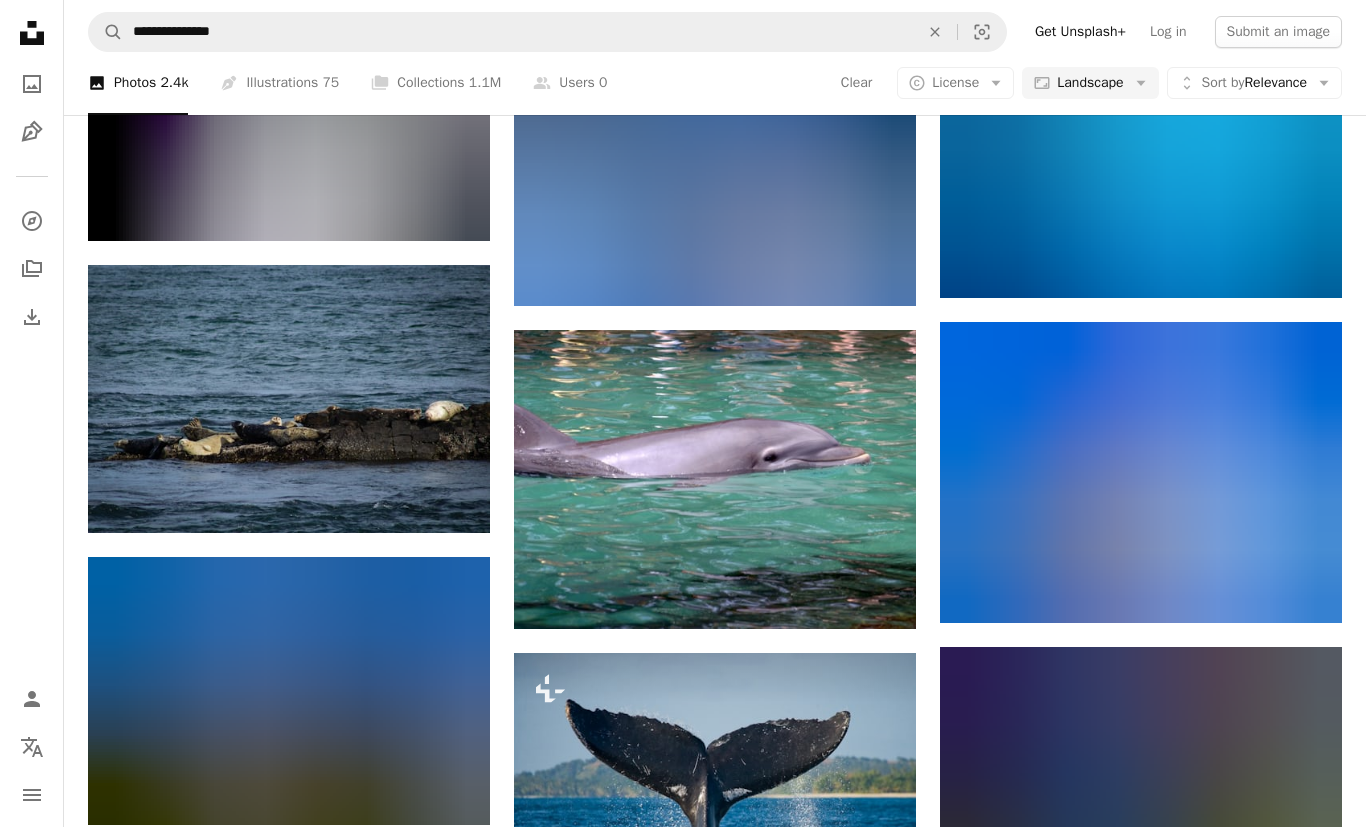 scroll, scrollTop: 7435, scrollLeft: 0, axis: vertical 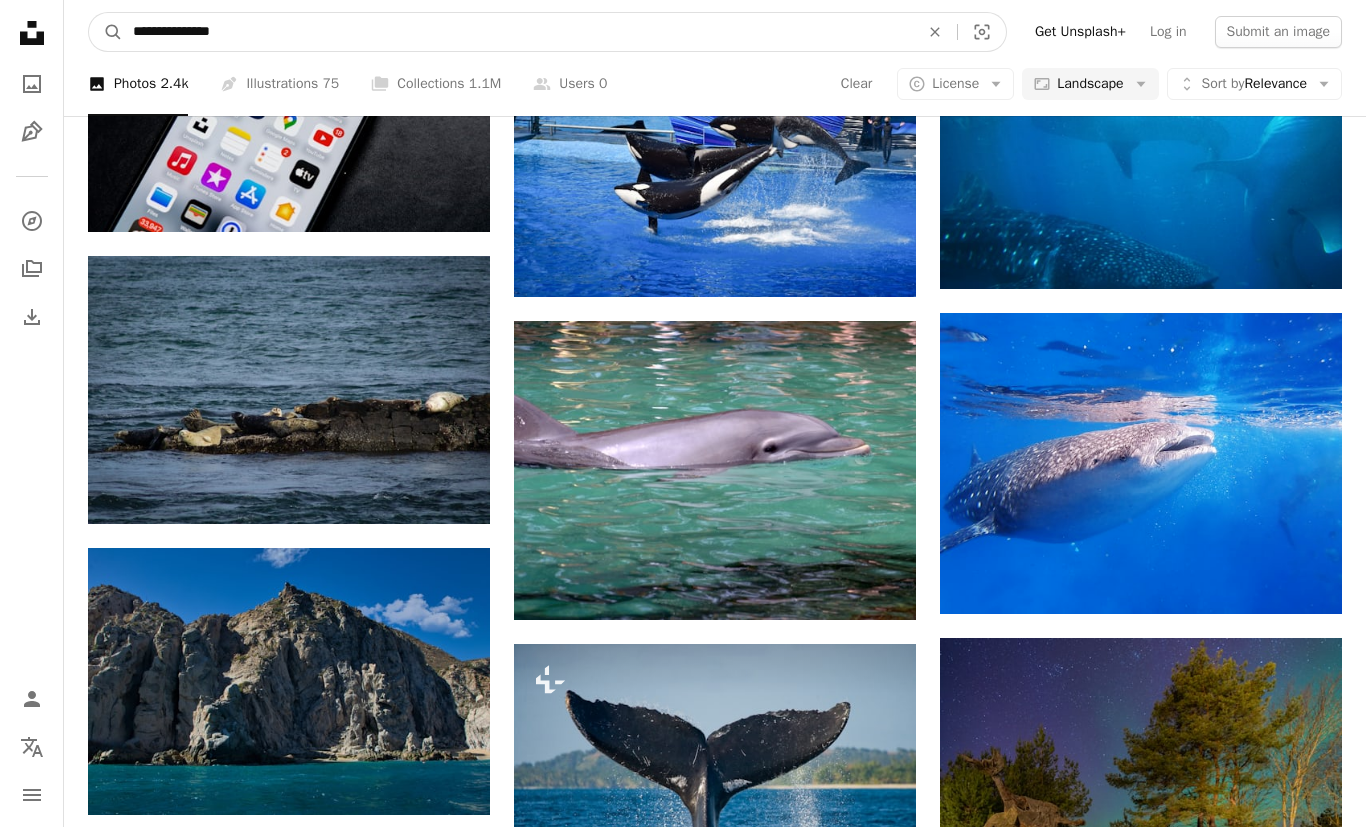 click on "**********" at bounding box center (518, 32) 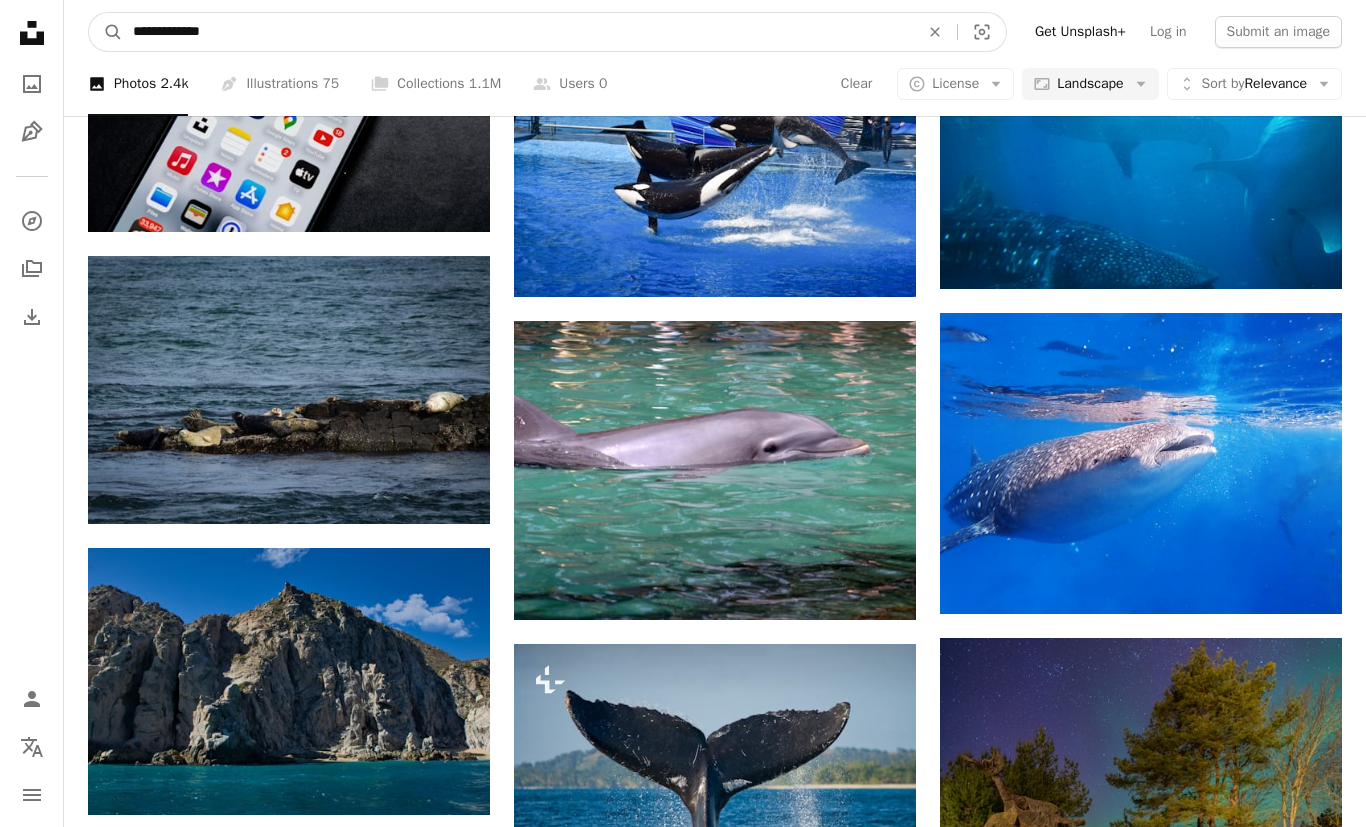 type on "**********" 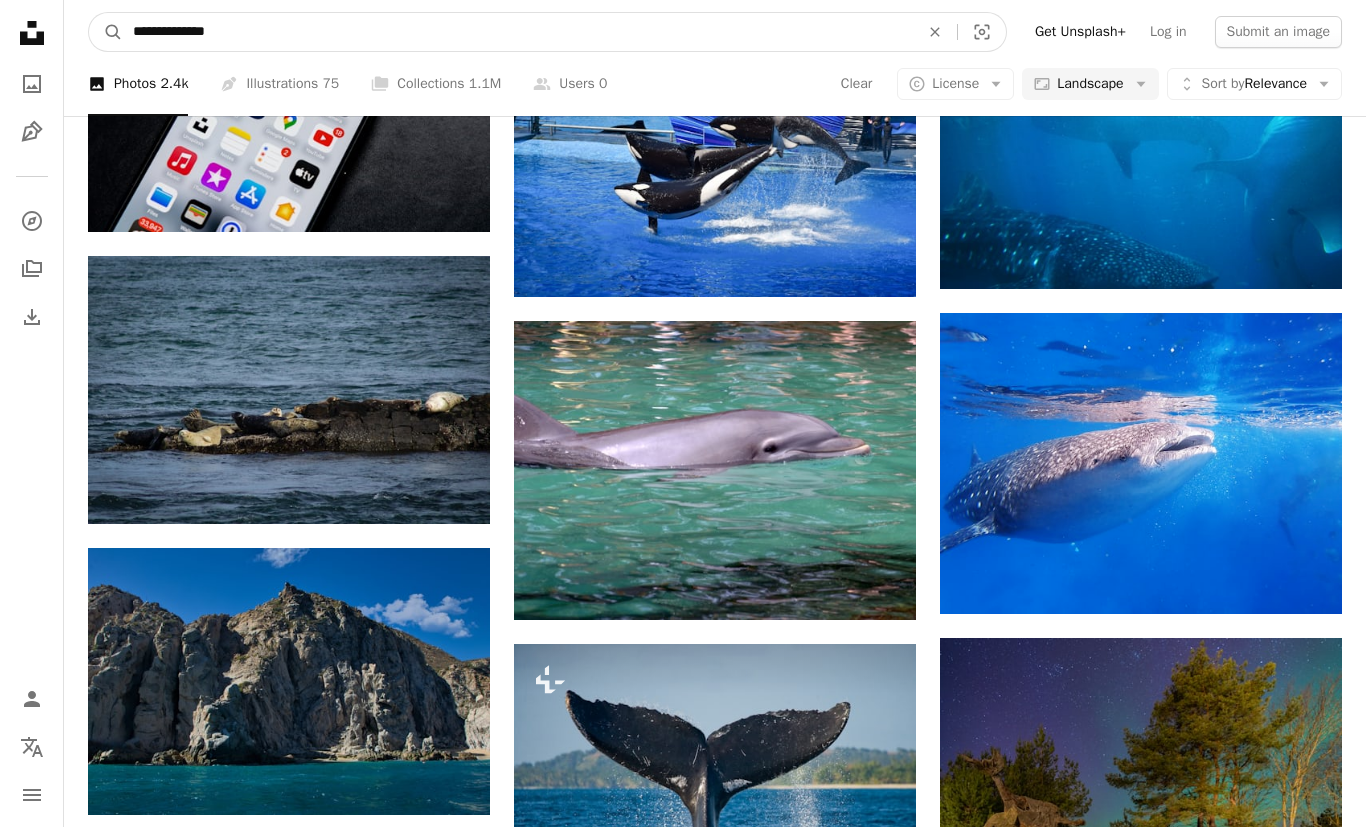click on "A magnifying glass" at bounding box center (106, 32) 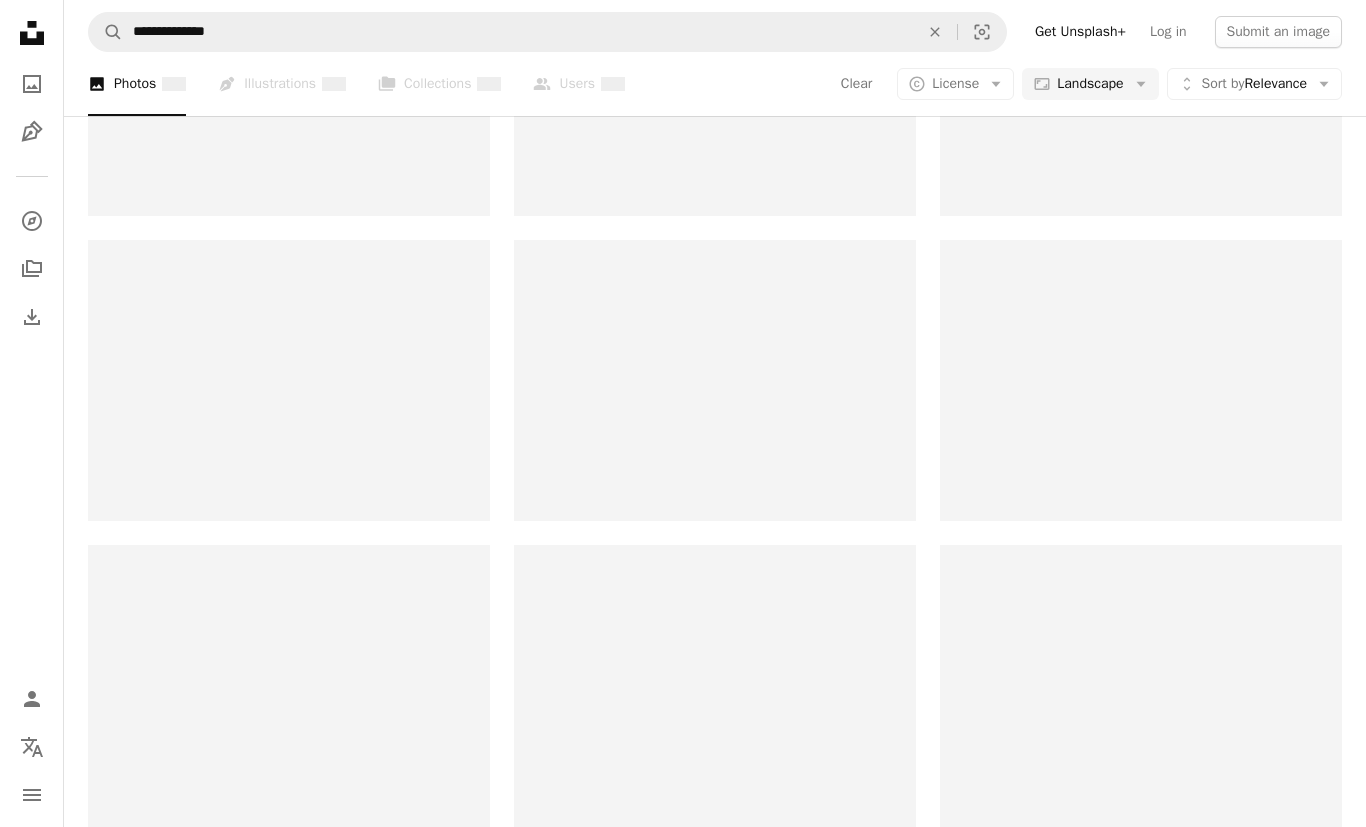 scroll, scrollTop: 0, scrollLeft: 0, axis: both 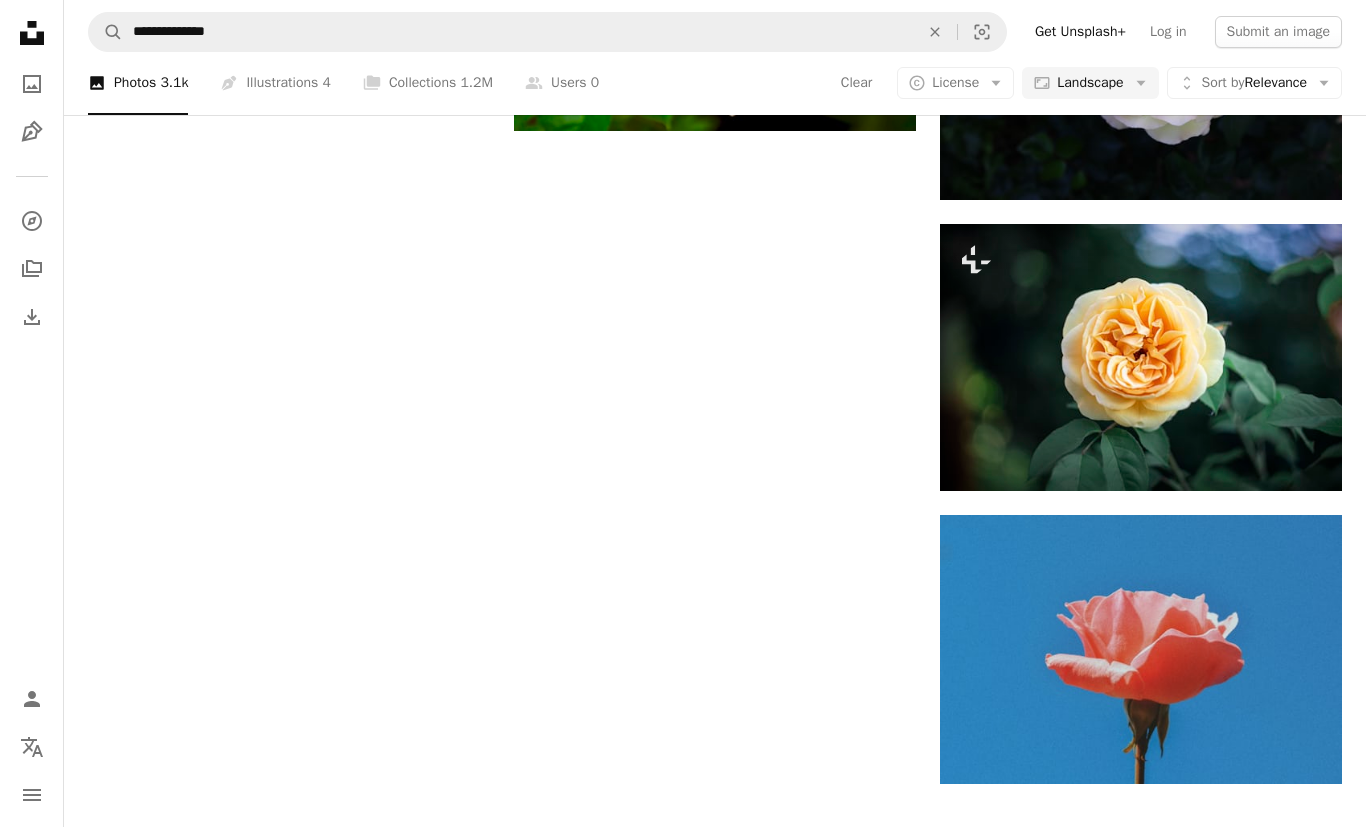 click on "Load more" at bounding box center [715, 865] 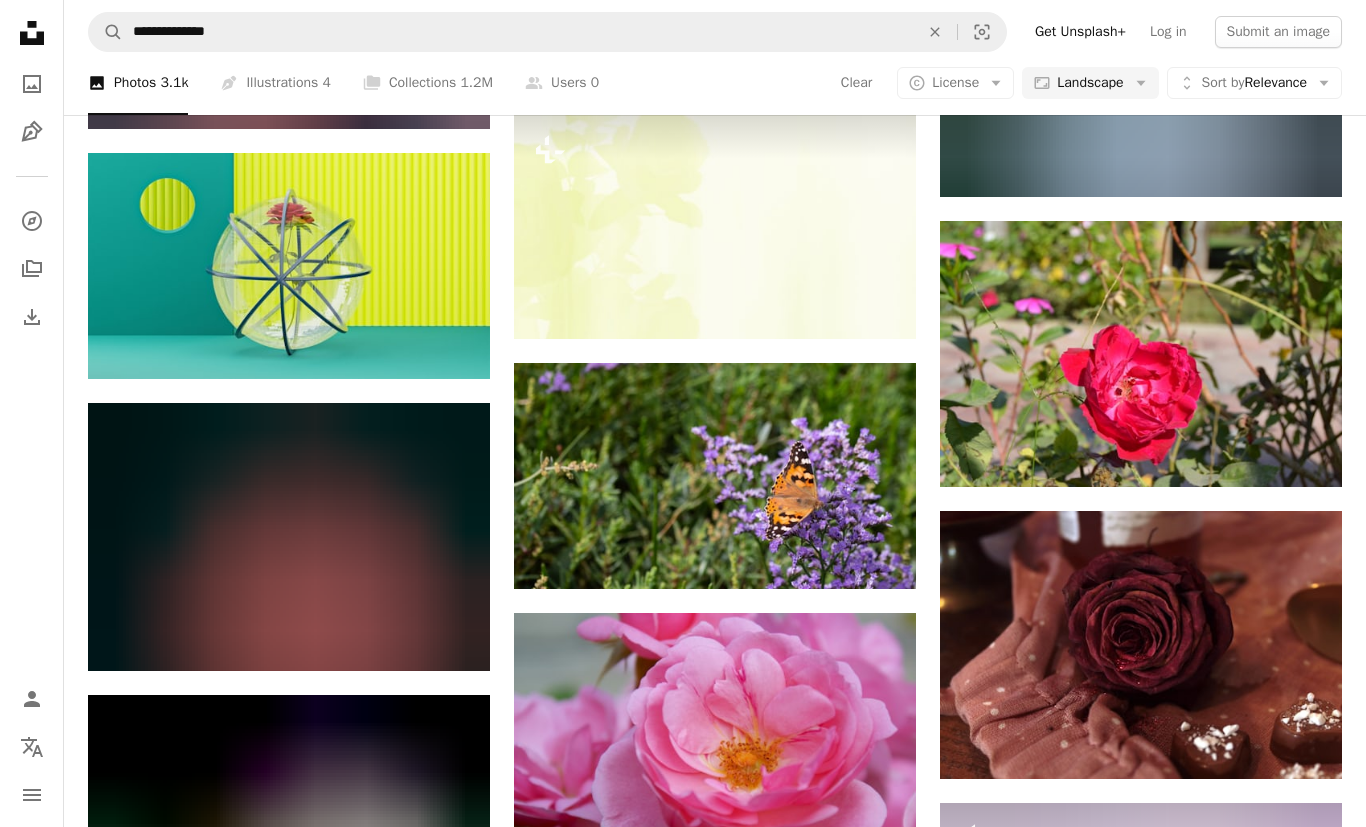 scroll, scrollTop: 24127, scrollLeft: 0, axis: vertical 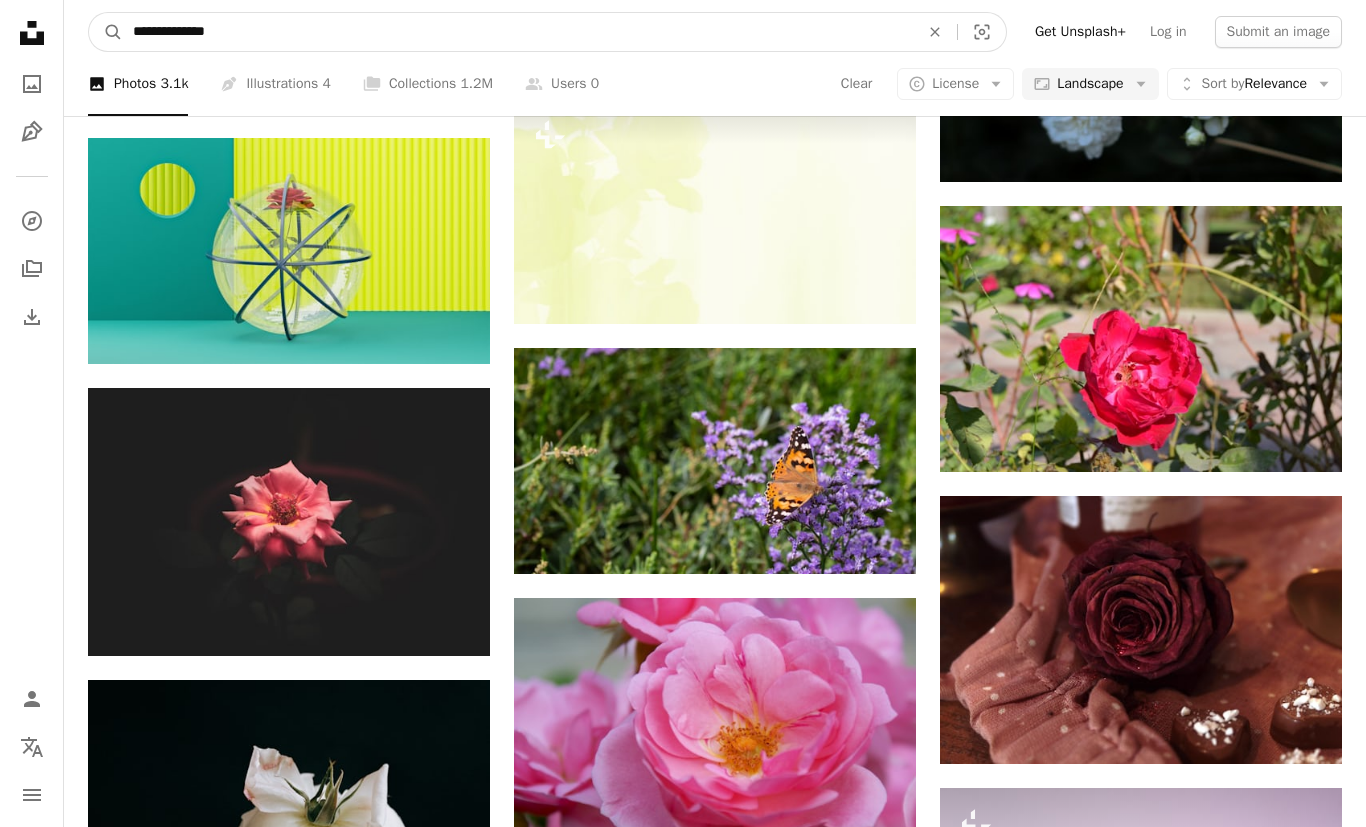 click on "**********" at bounding box center [518, 32] 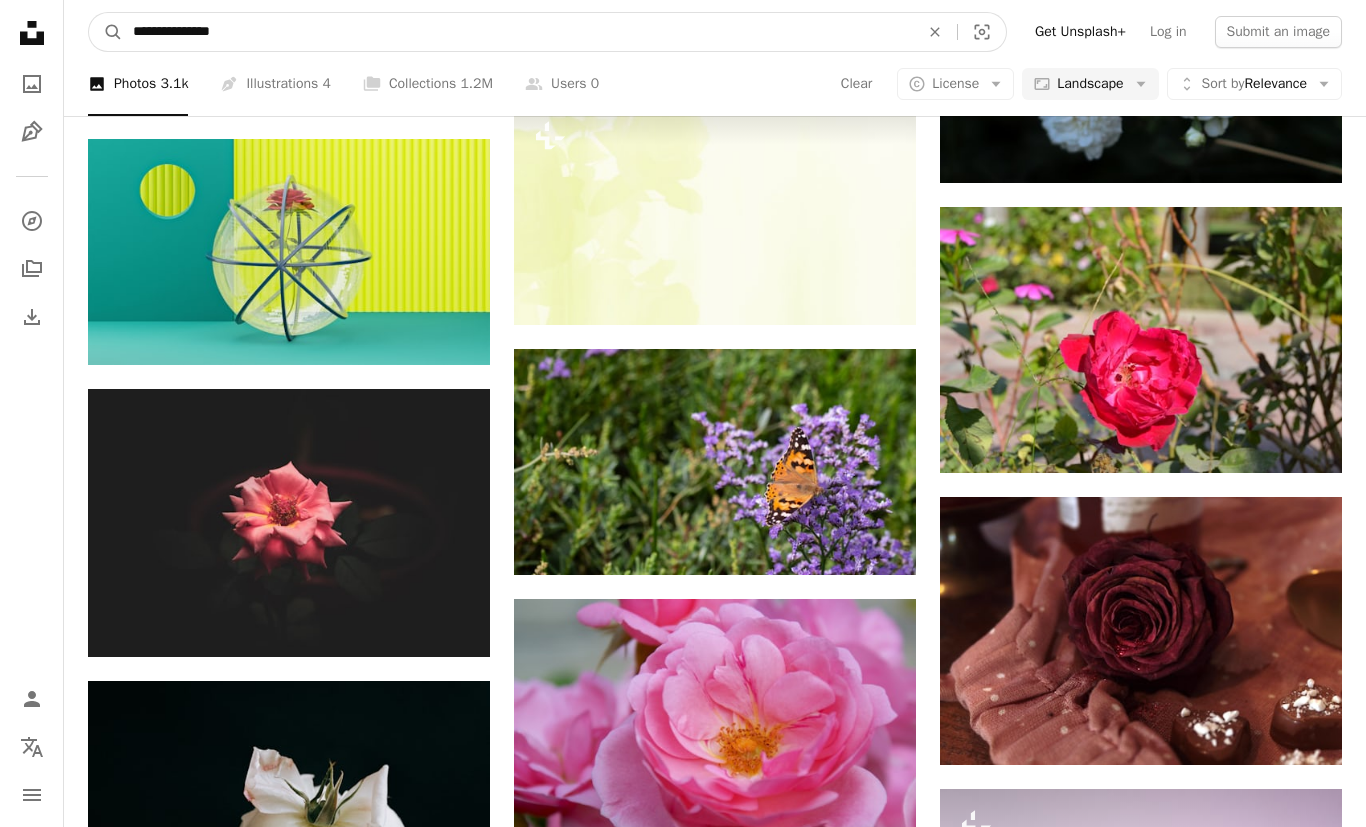 type on "**********" 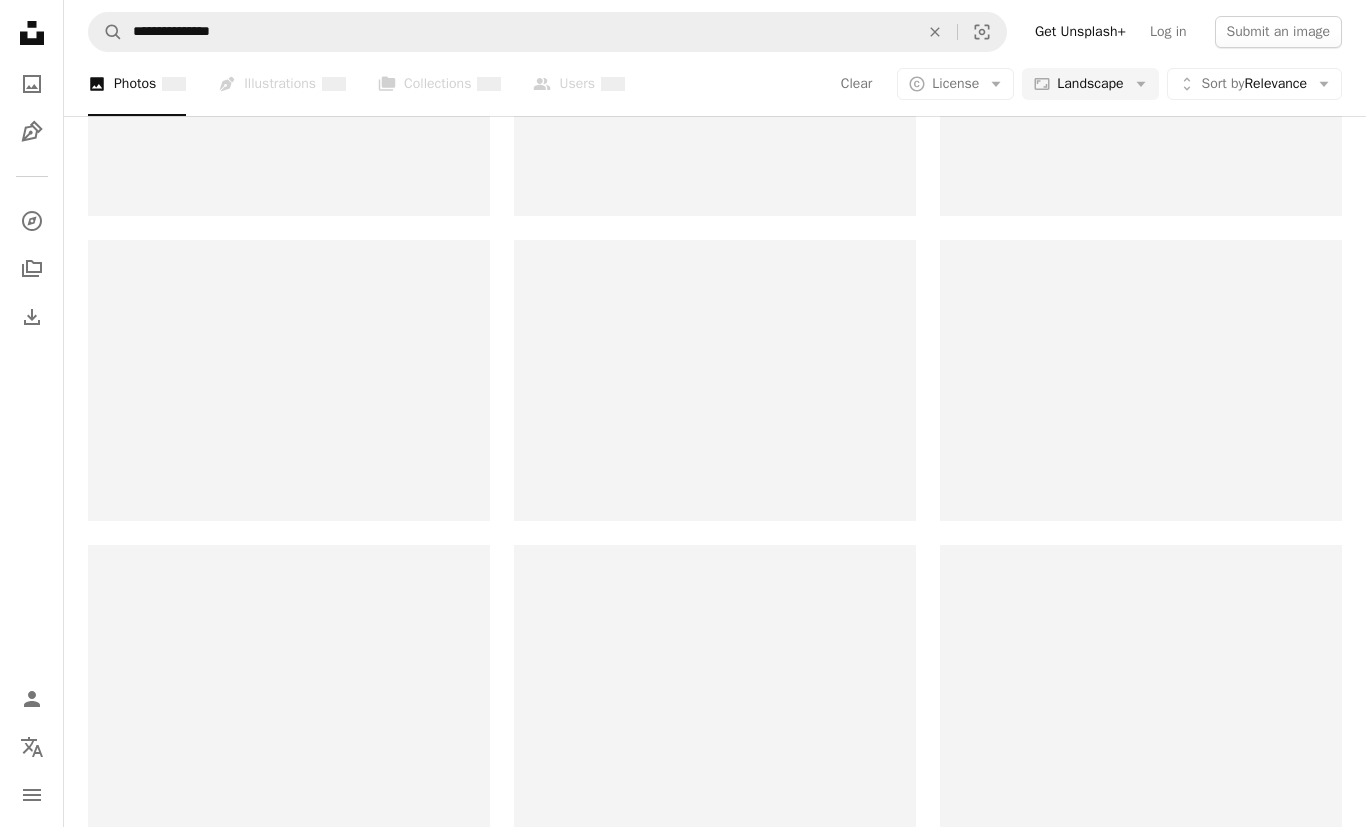 scroll, scrollTop: 0, scrollLeft: 0, axis: both 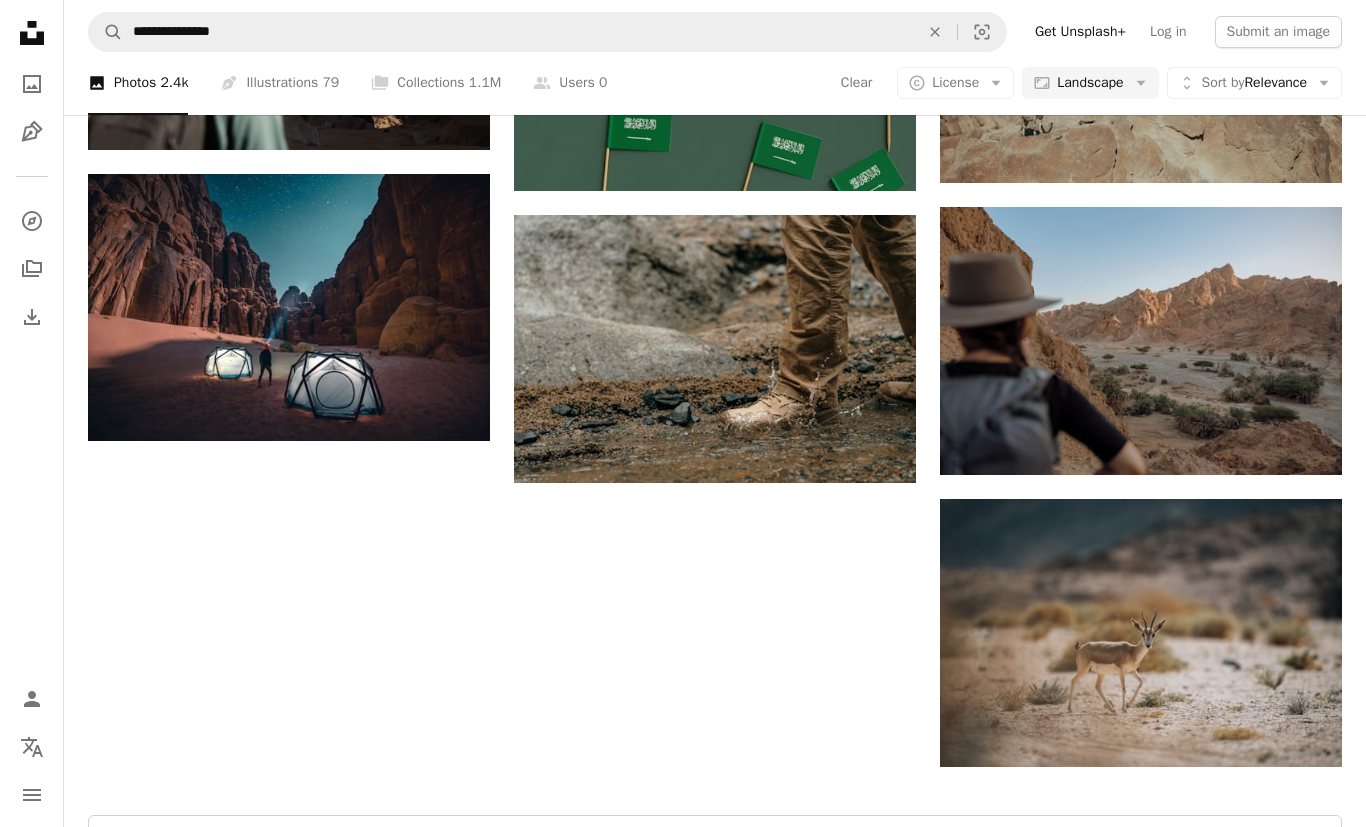 click on "Load more" at bounding box center [715, 848] 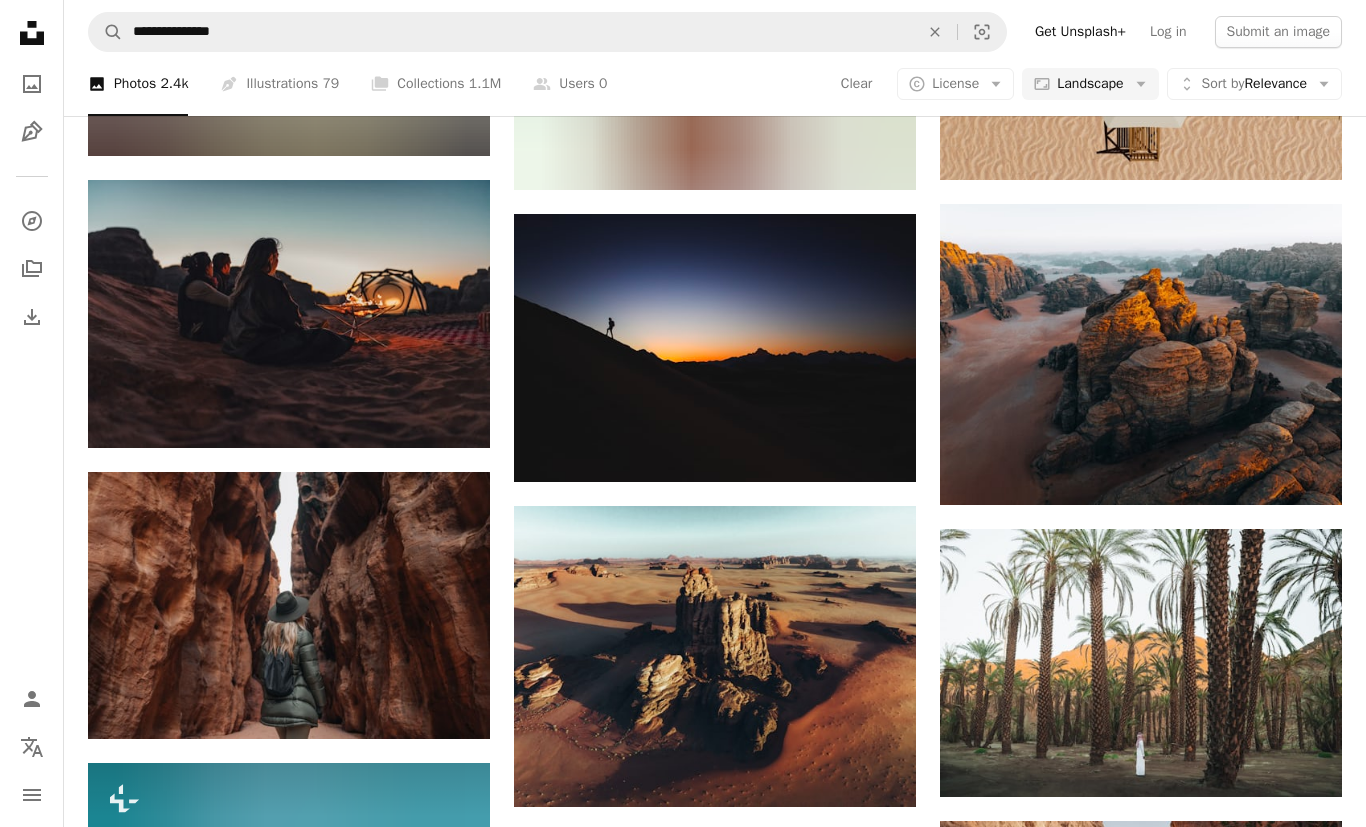scroll, scrollTop: 4024, scrollLeft: 0, axis: vertical 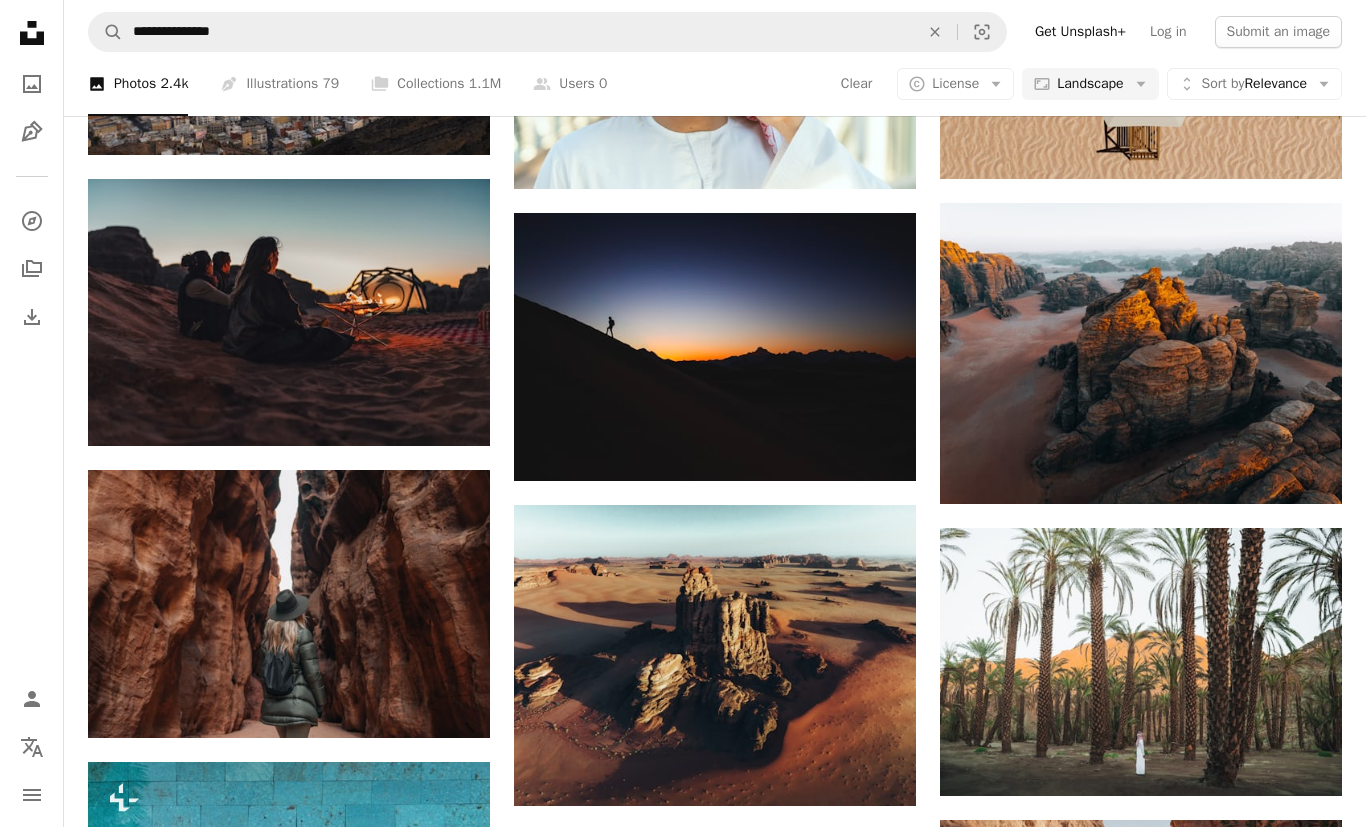 click on "Arrow pointing down" 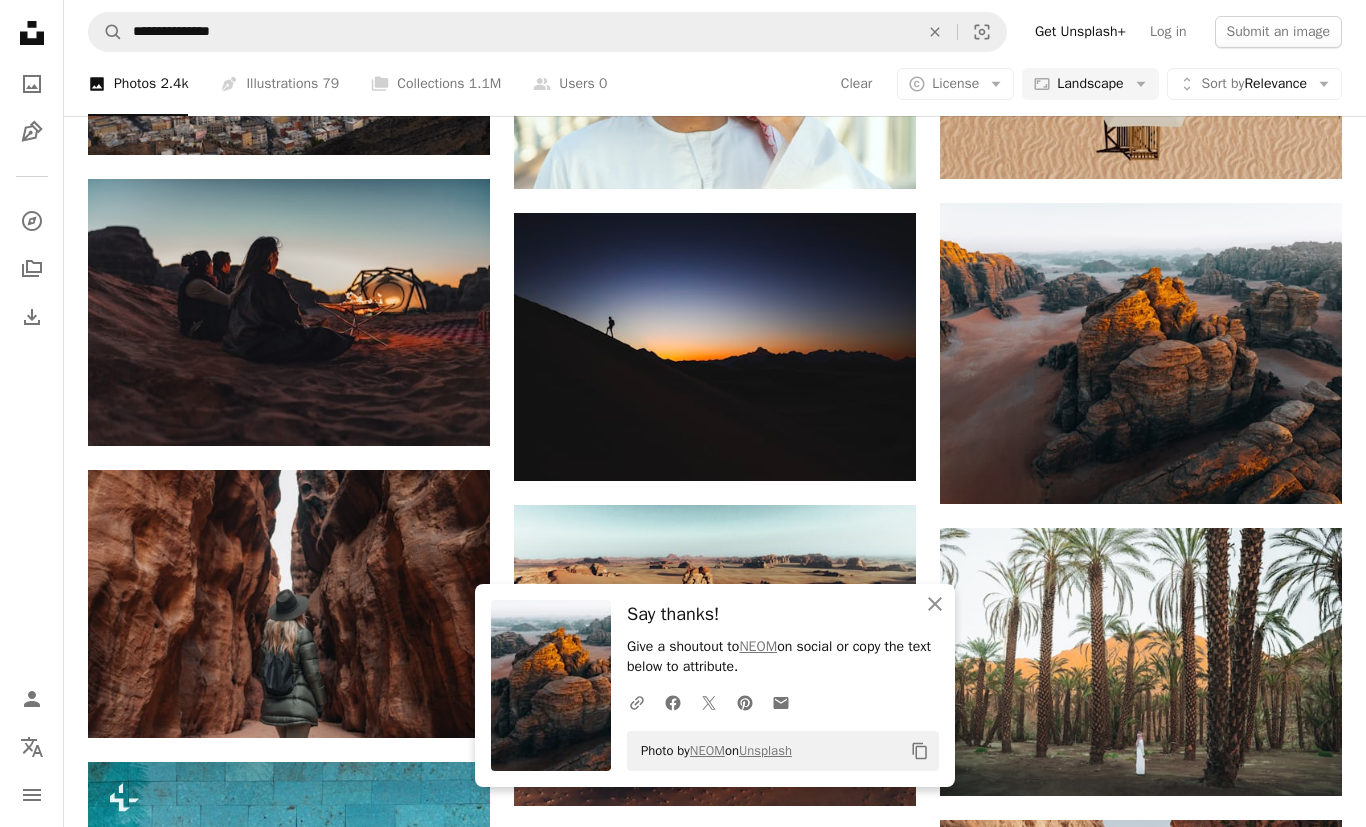 click on "NEOM" at bounding box center [1020, 468] 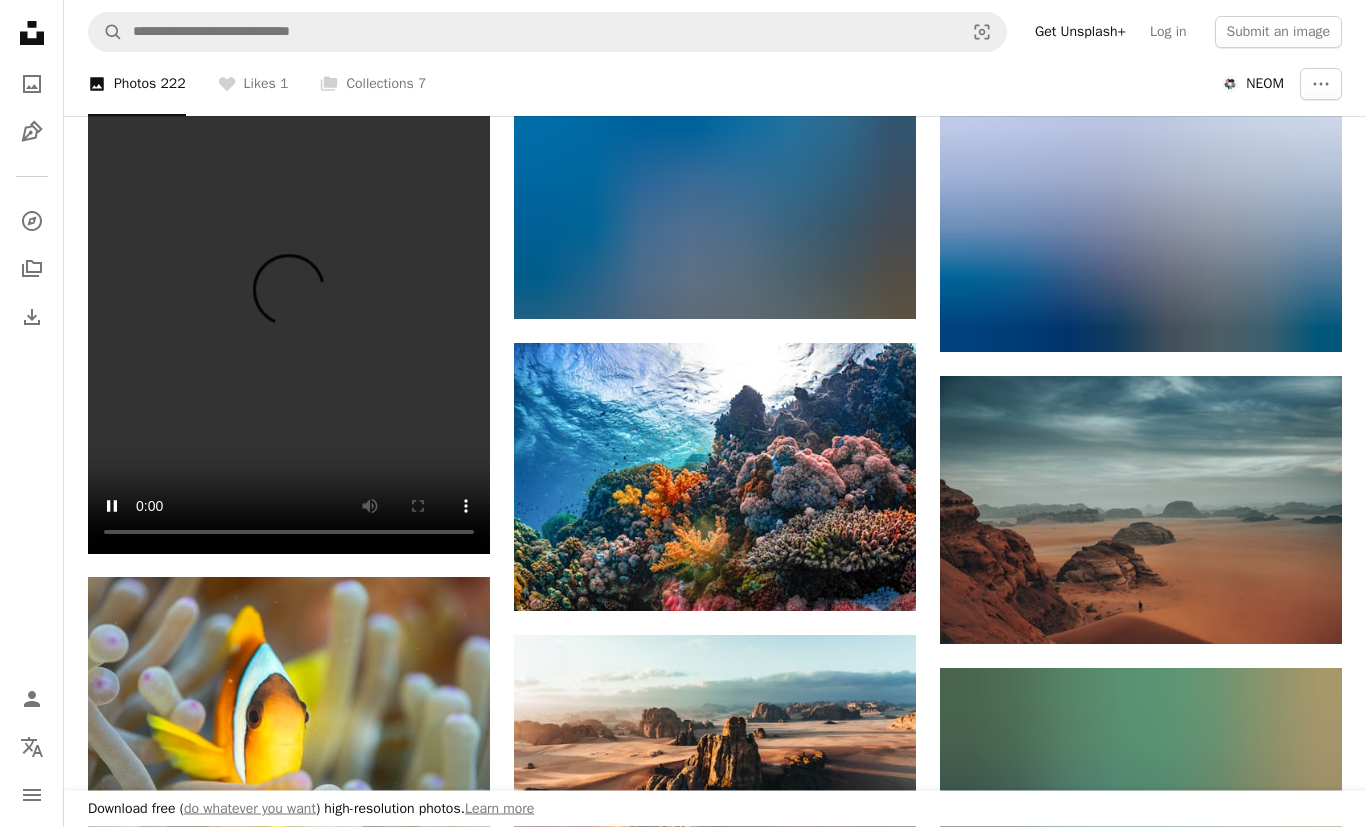 scroll, scrollTop: 541, scrollLeft: 0, axis: vertical 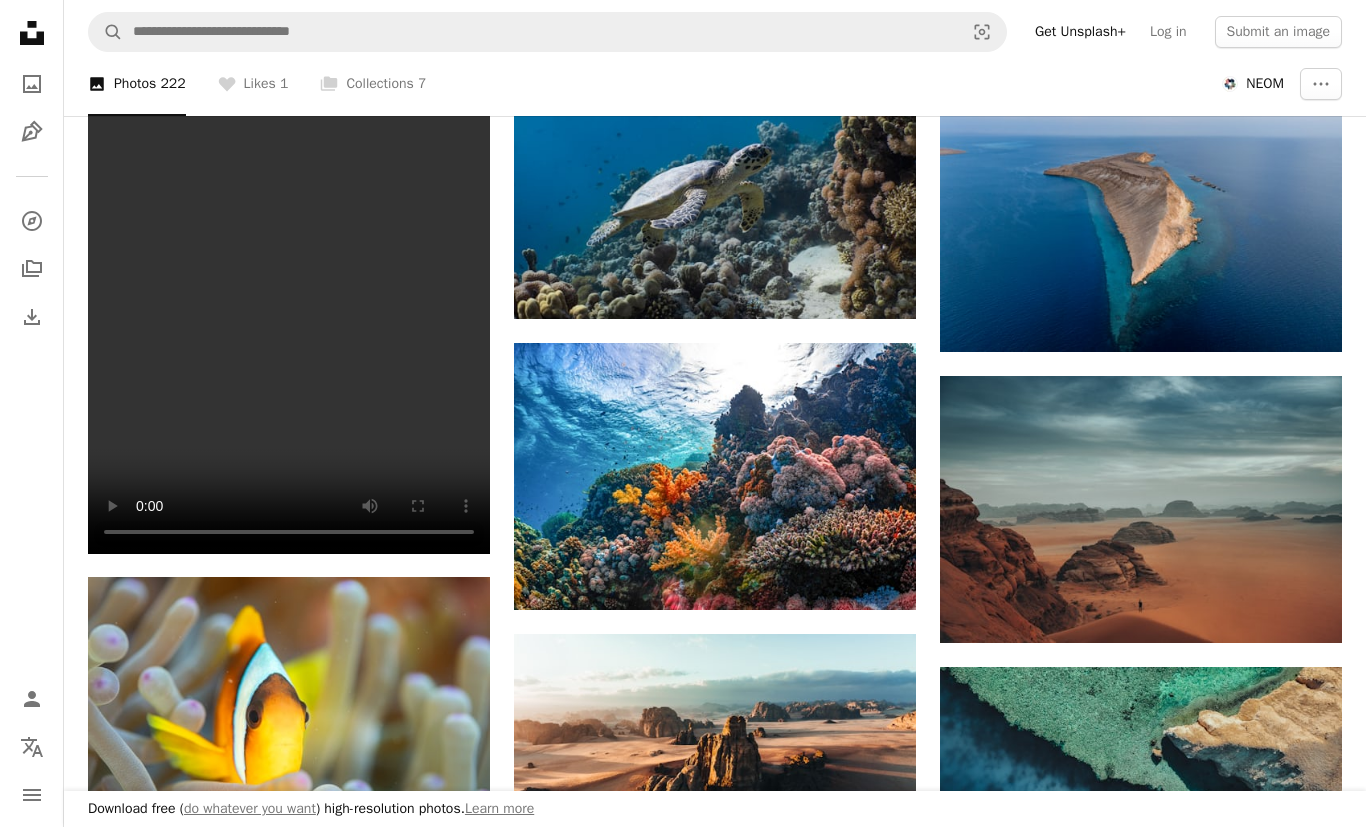 click on "Arrow pointing down" 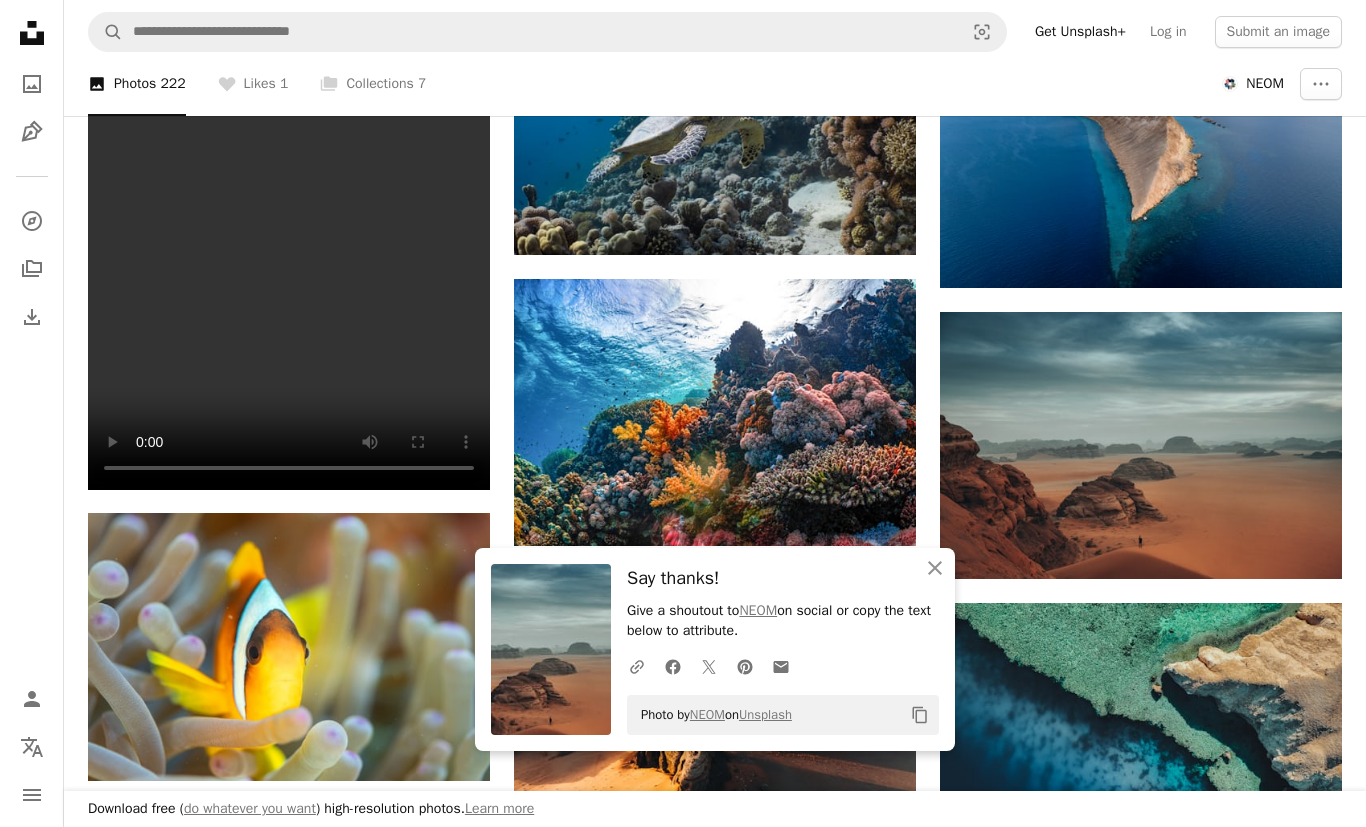 click on "An X shape" 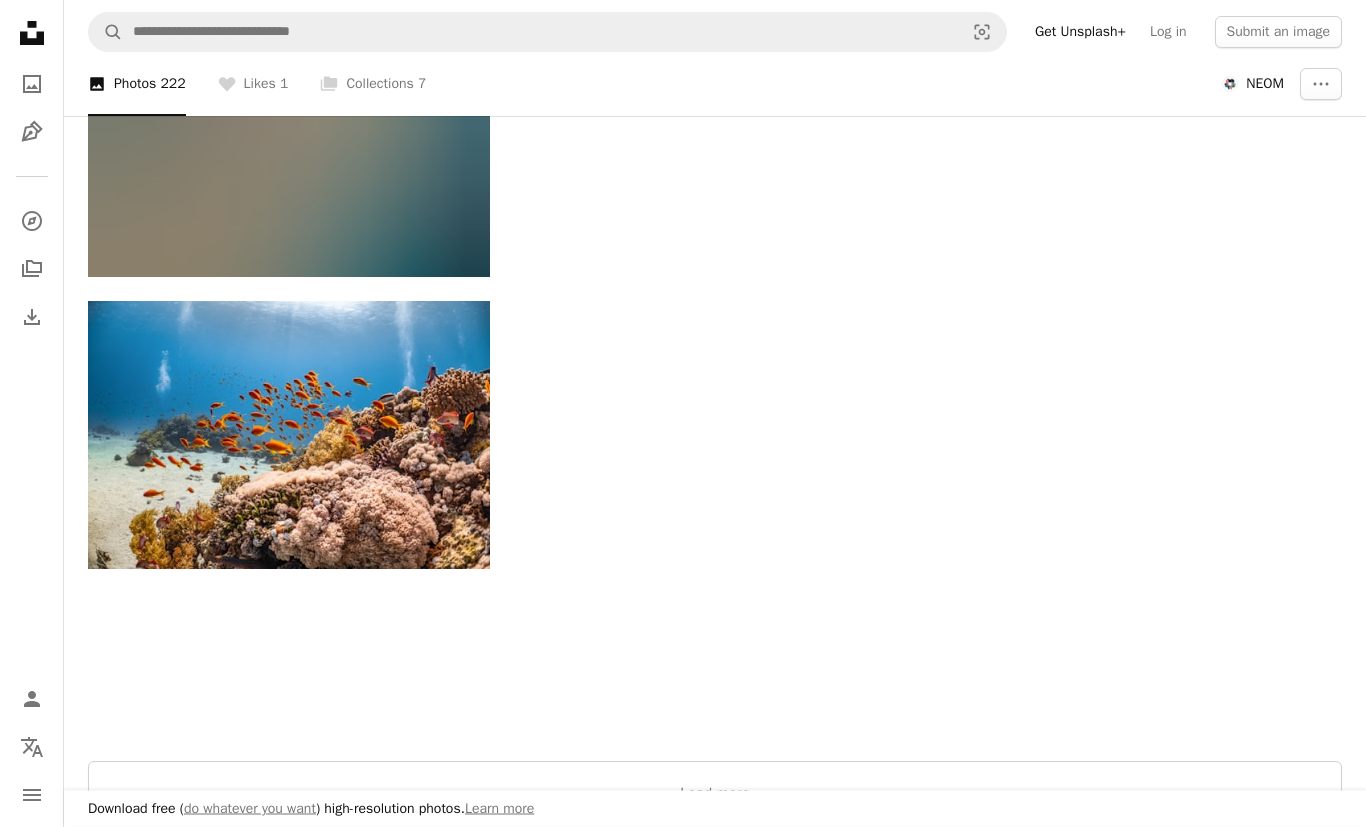 scroll, scrollTop: 2862, scrollLeft: 0, axis: vertical 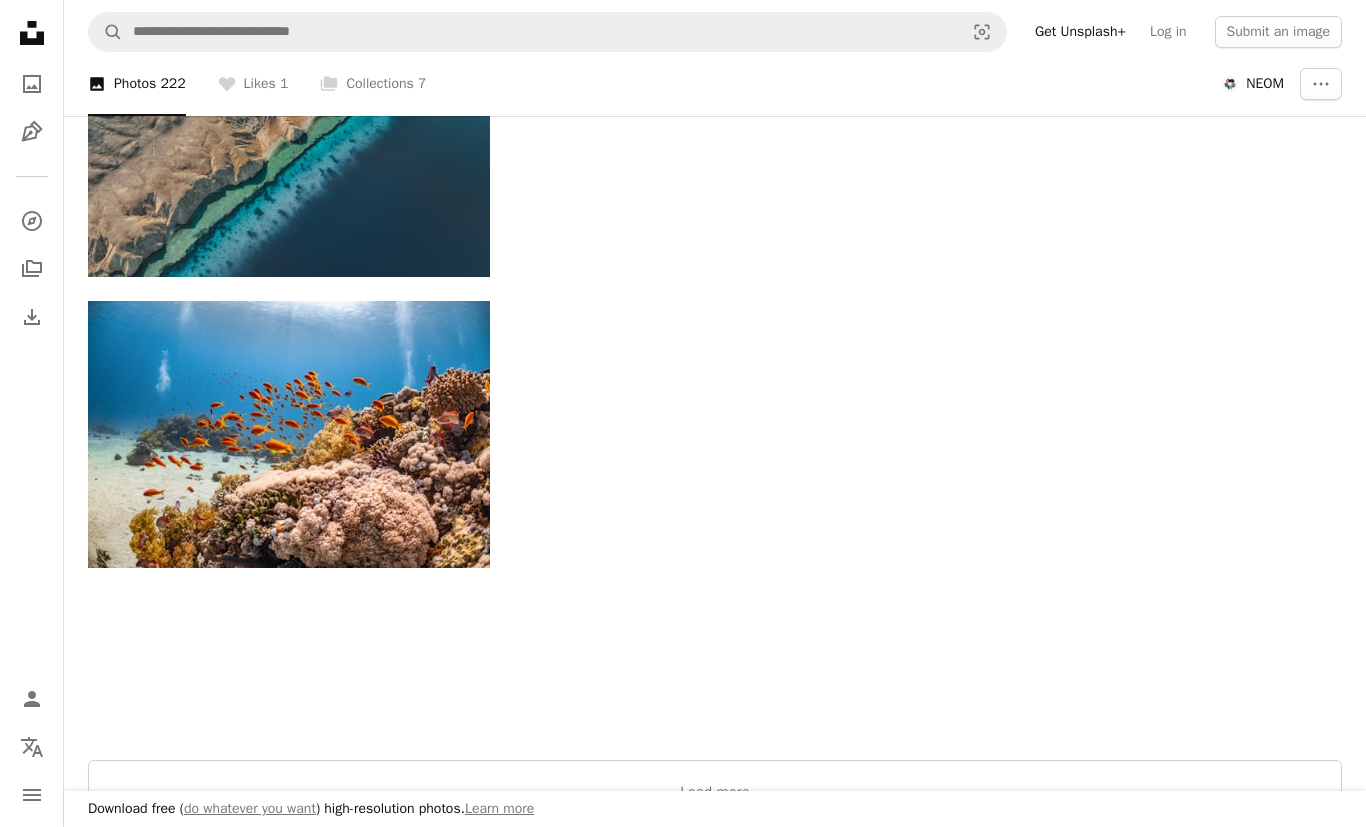 click on "Load more" at bounding box center [715, 792] 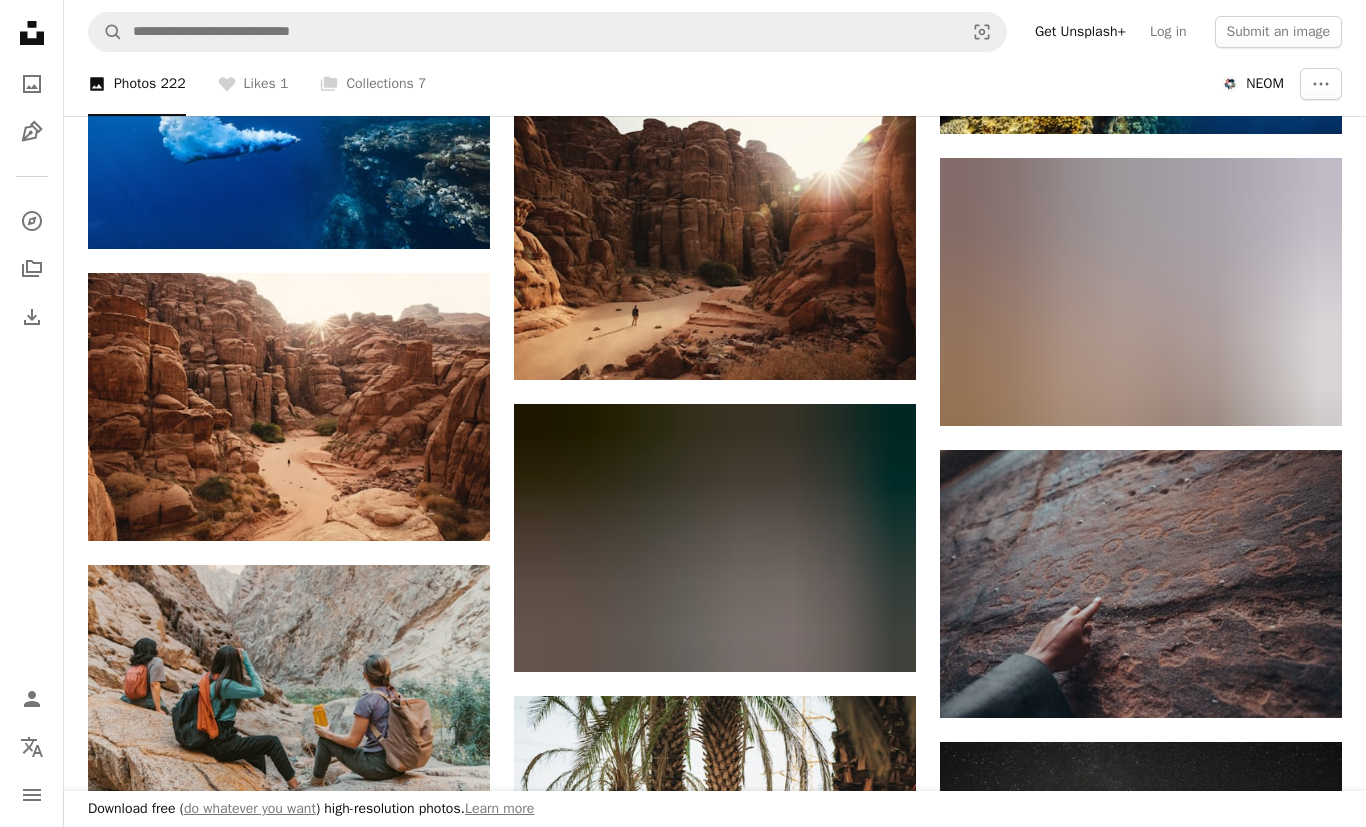 scroll, scrollTop: 5909, scrollLeft: 0, axis: vertical 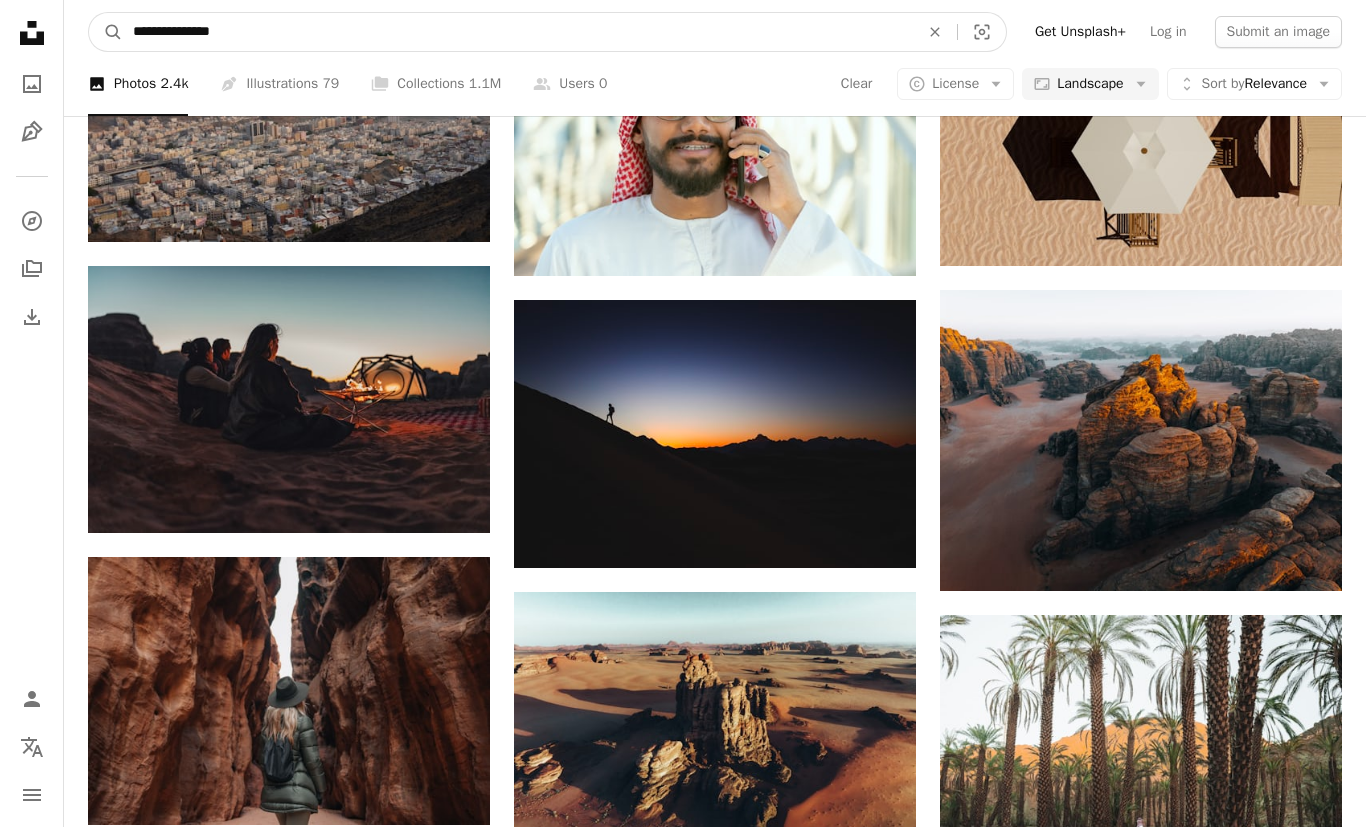 click on "**********" at bounding box center (518, 32) 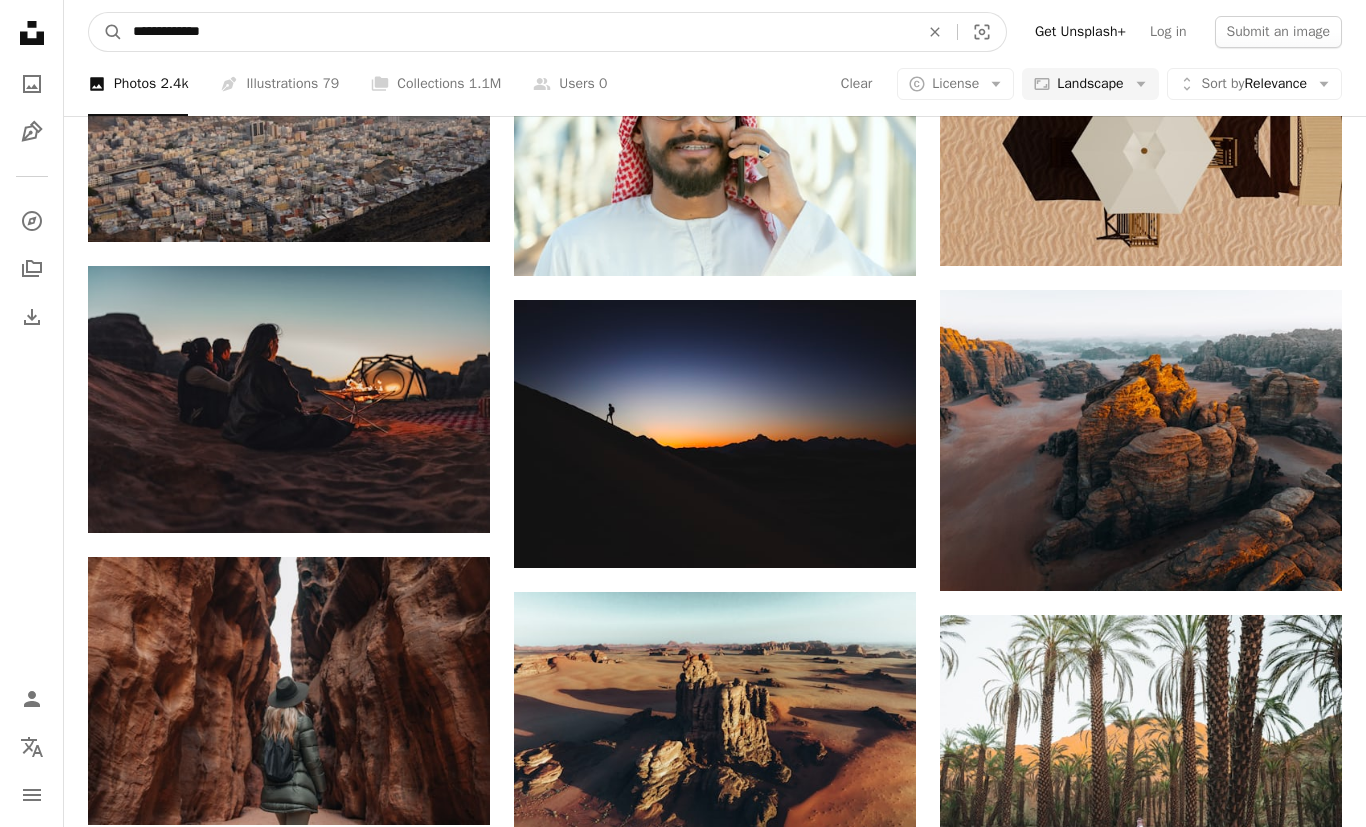 type on "**********" 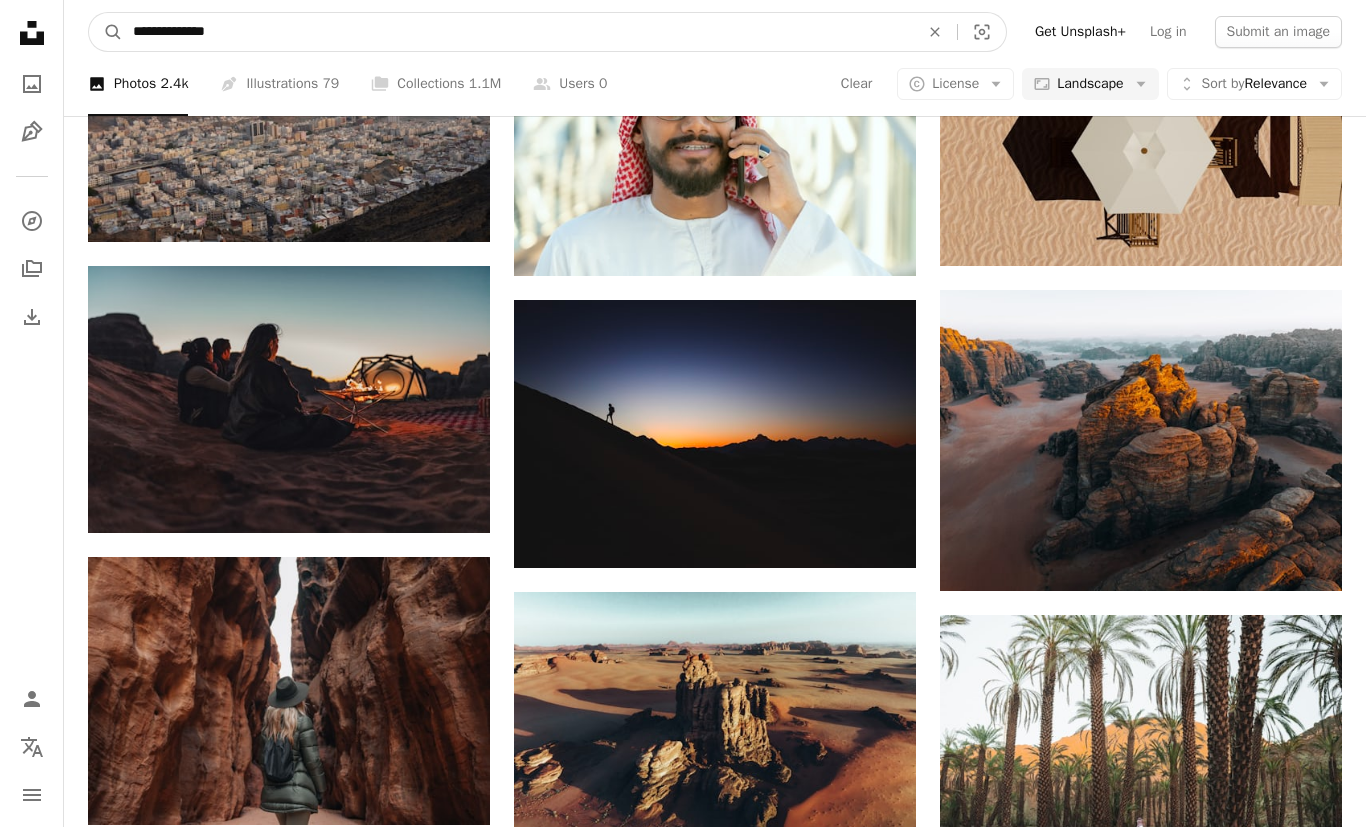 click on "A magnifying glass" at bounding box center [106, 32] 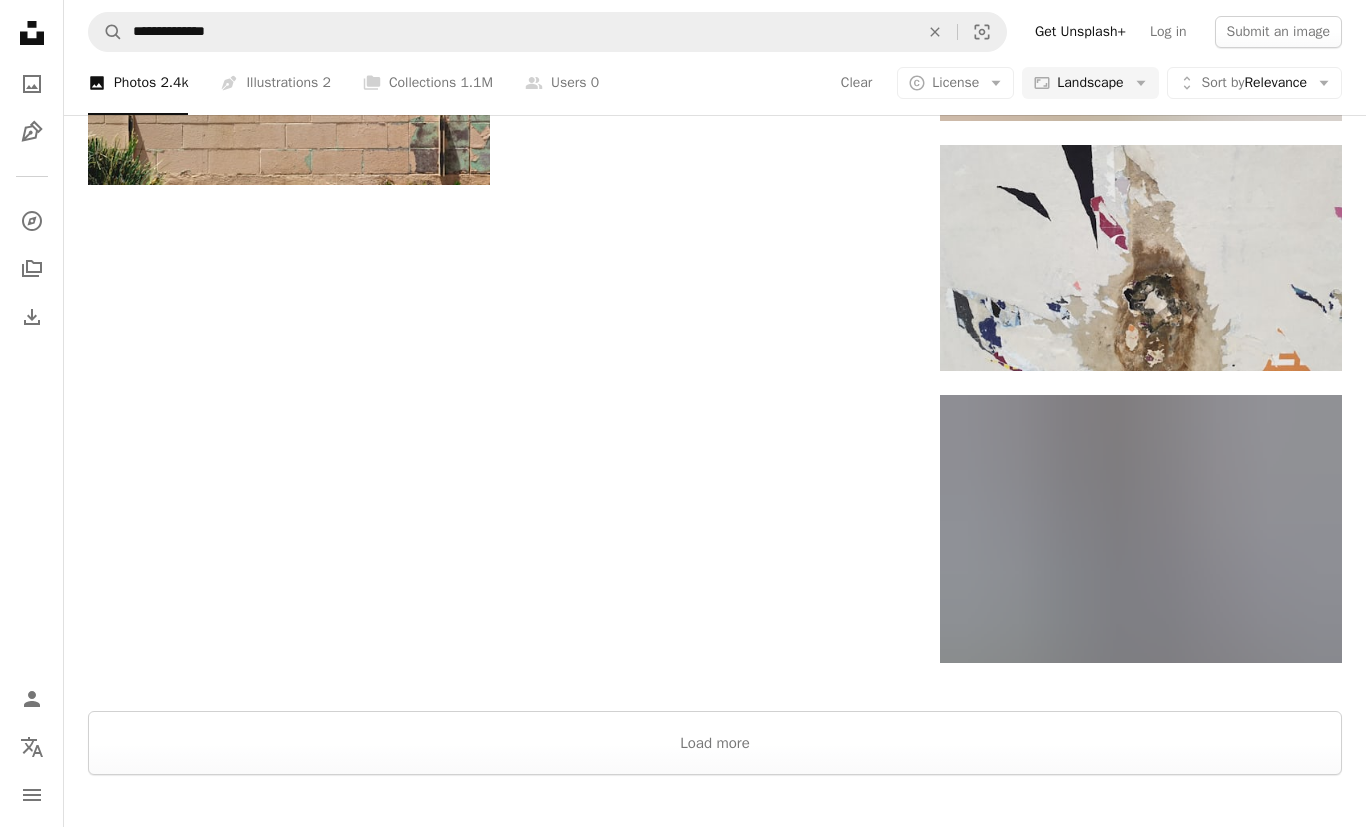scroll, scrollTop: 2234, scrollLeft: 0, axis: vertical 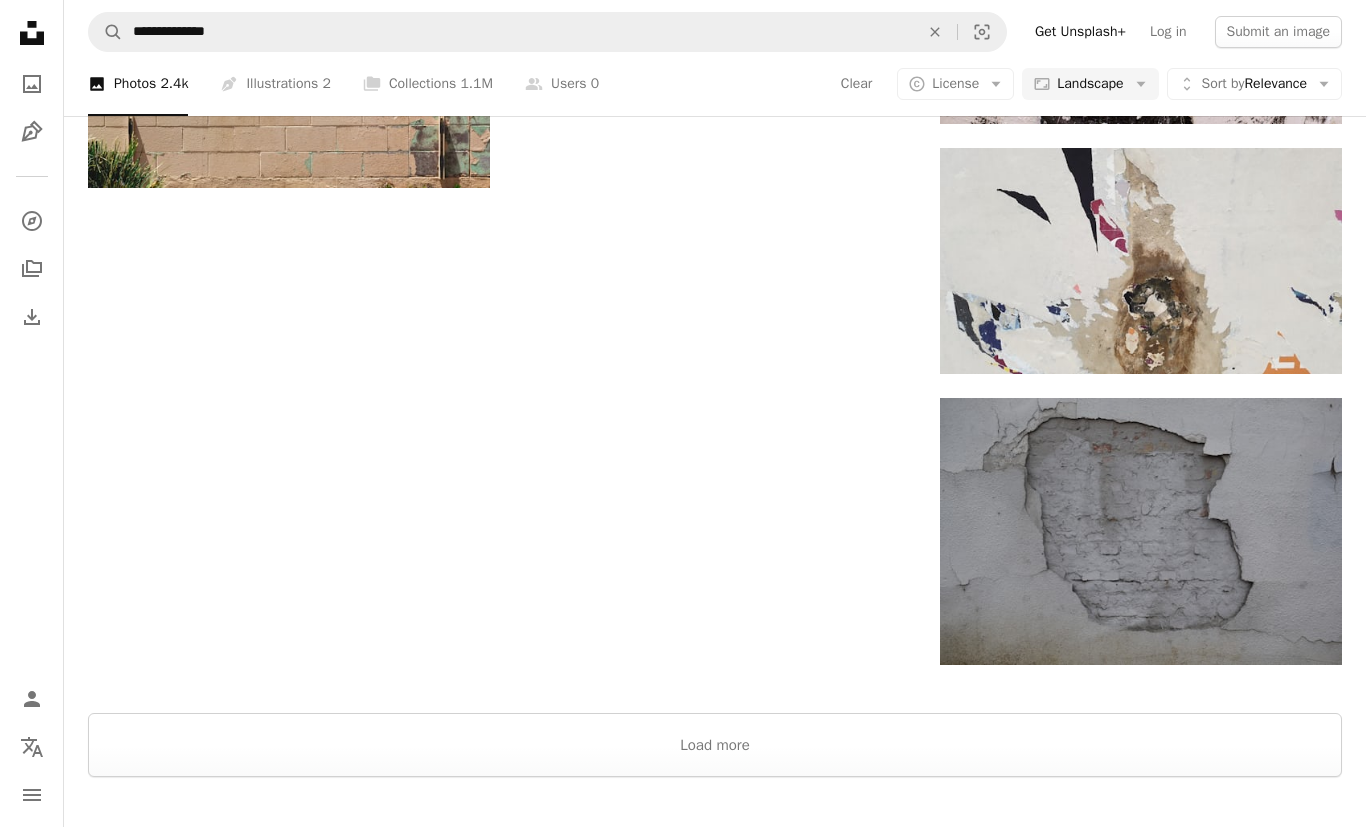 click on "Load more" at bounding box center (715, 745) 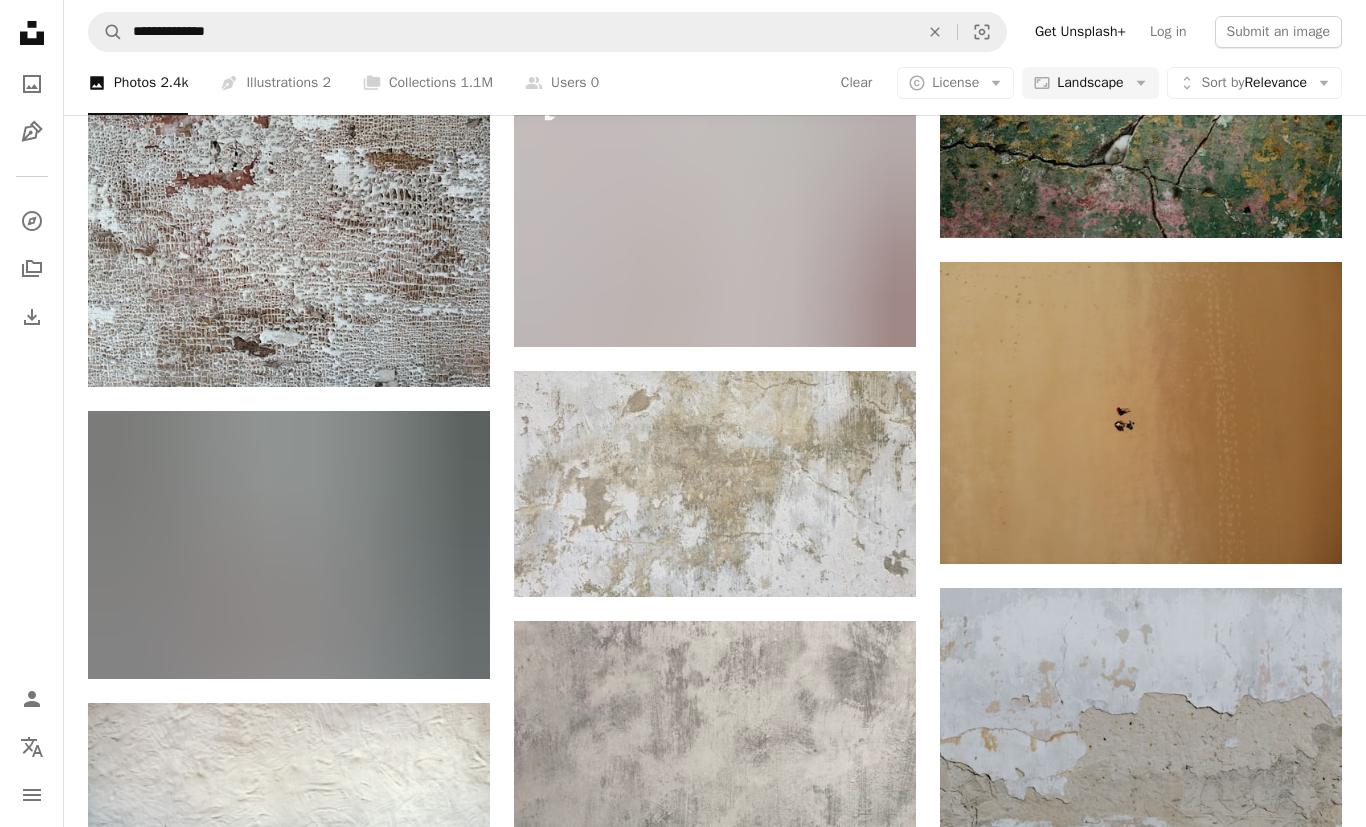 scroll, scrollTop: 14103, scrollLeft: 0, axis: vertical 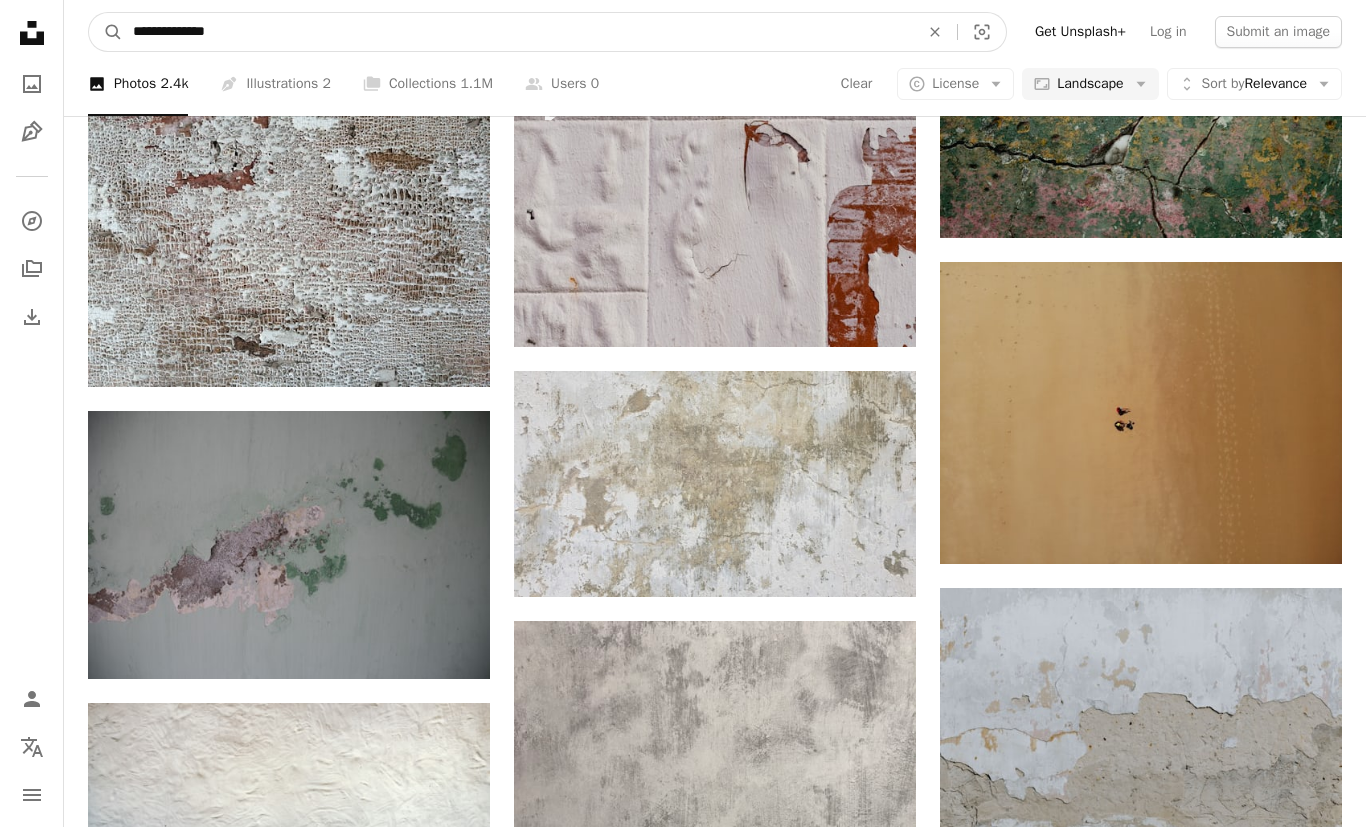 click on "**********" at bounding box center [518, 32] 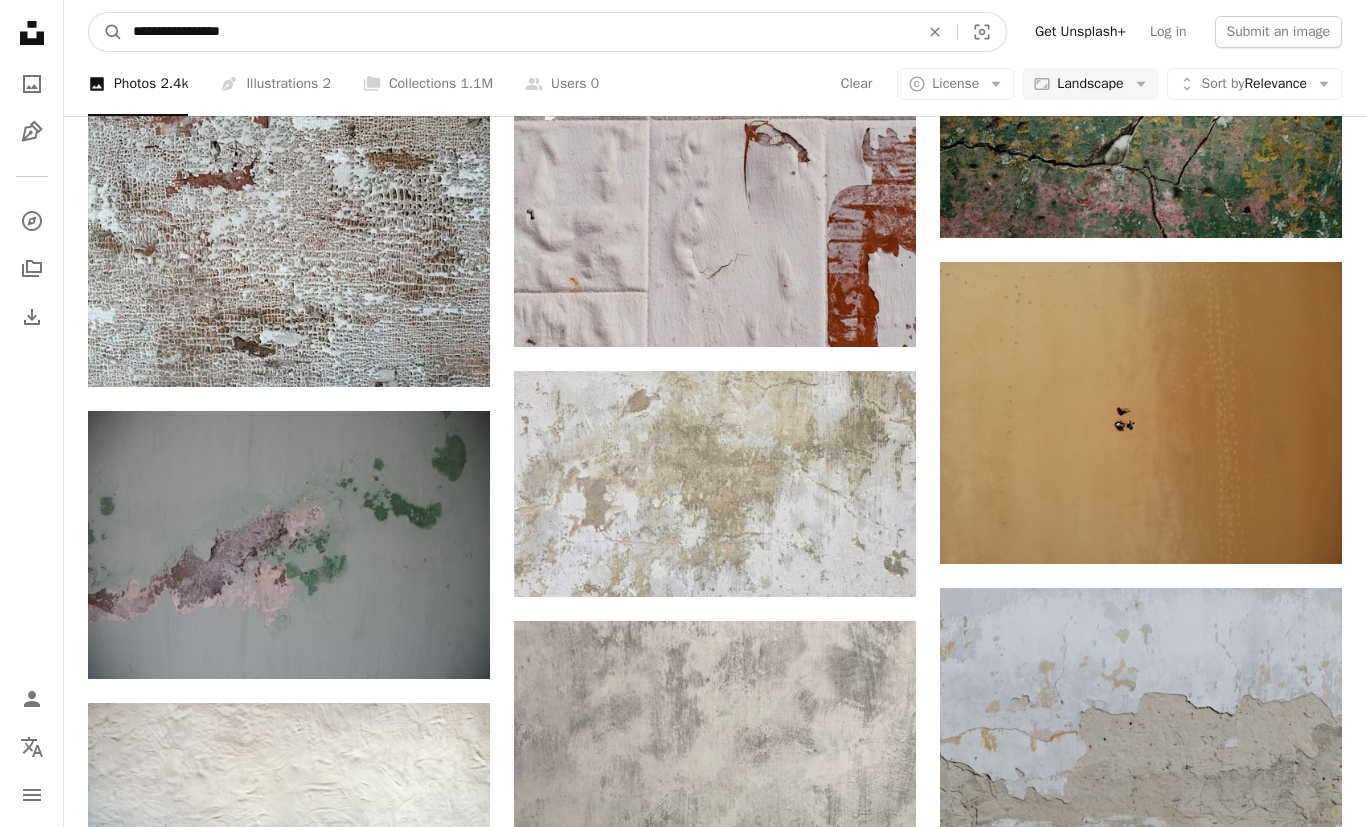 type on "**********" 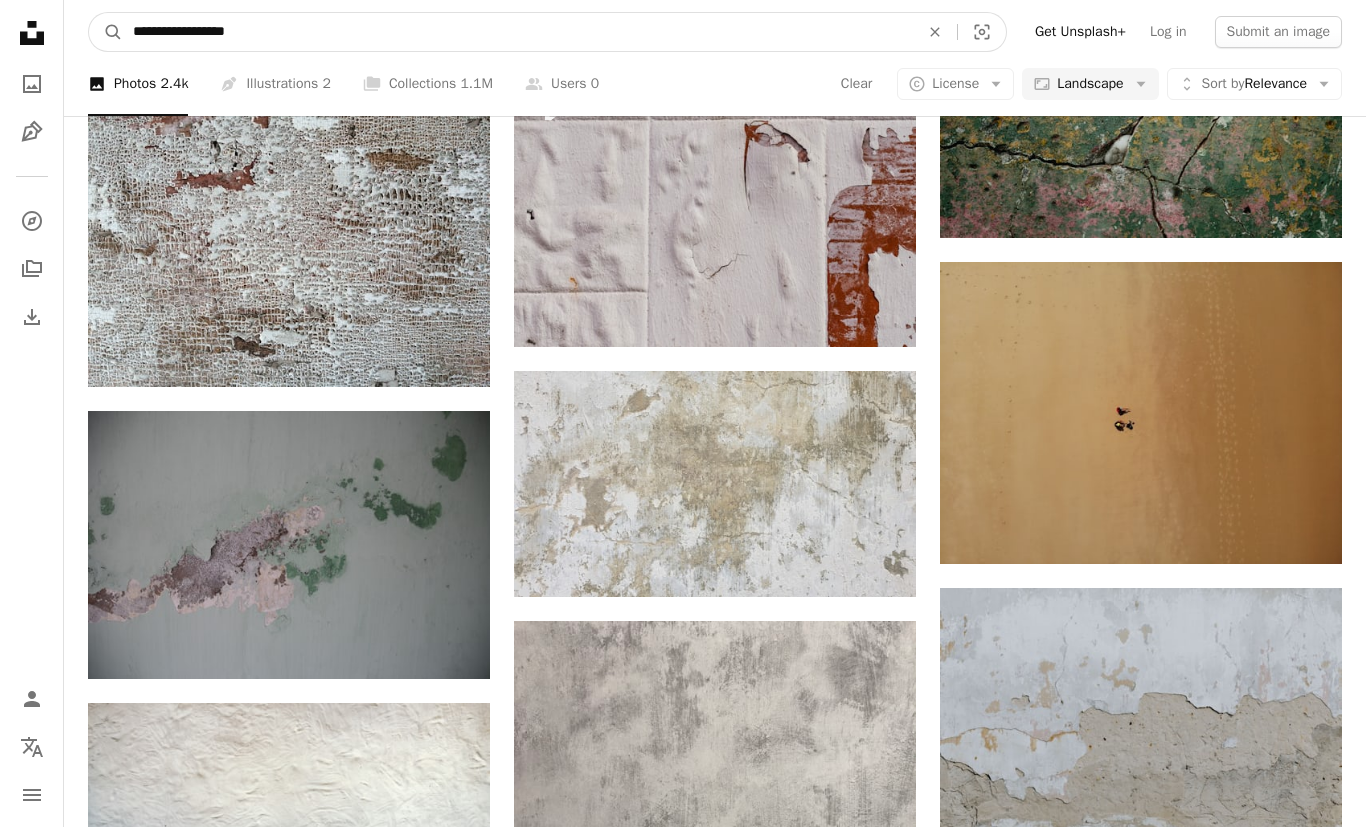 click on "A magnifying glass" at bounding box center (106, 32) 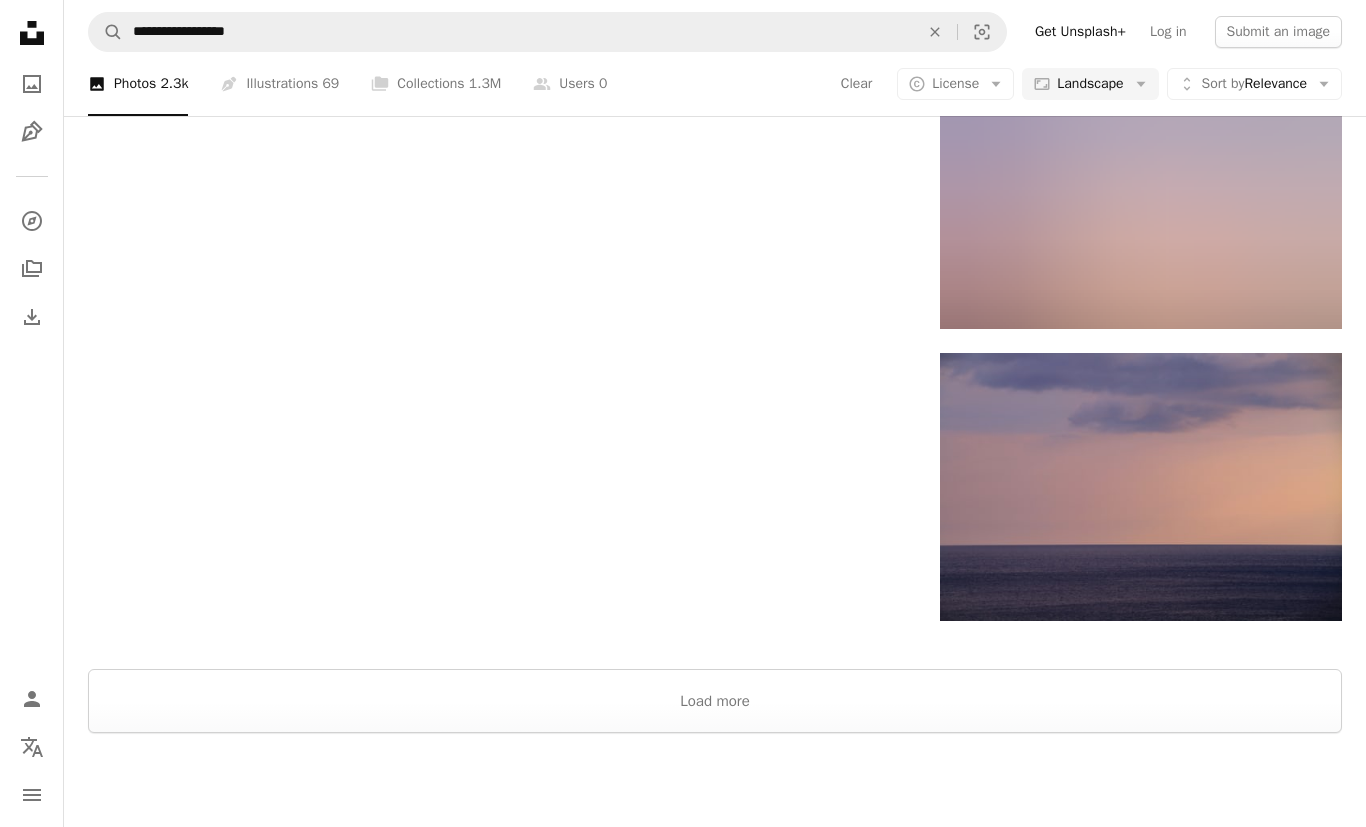 scroll, scrollTop: 2421, scrollLeft: 0, axis: vertical 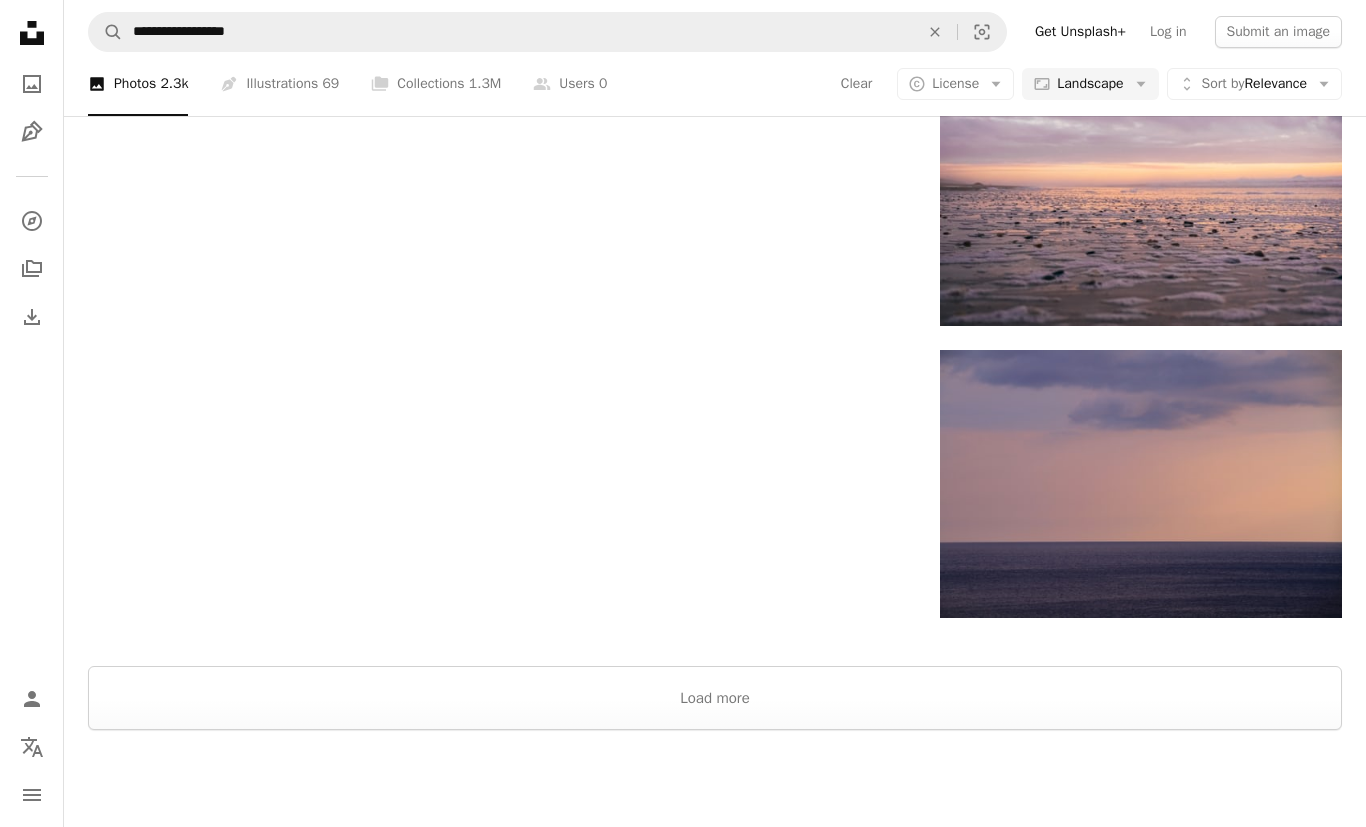 click on "Load more" at bounding box center (715, 698) 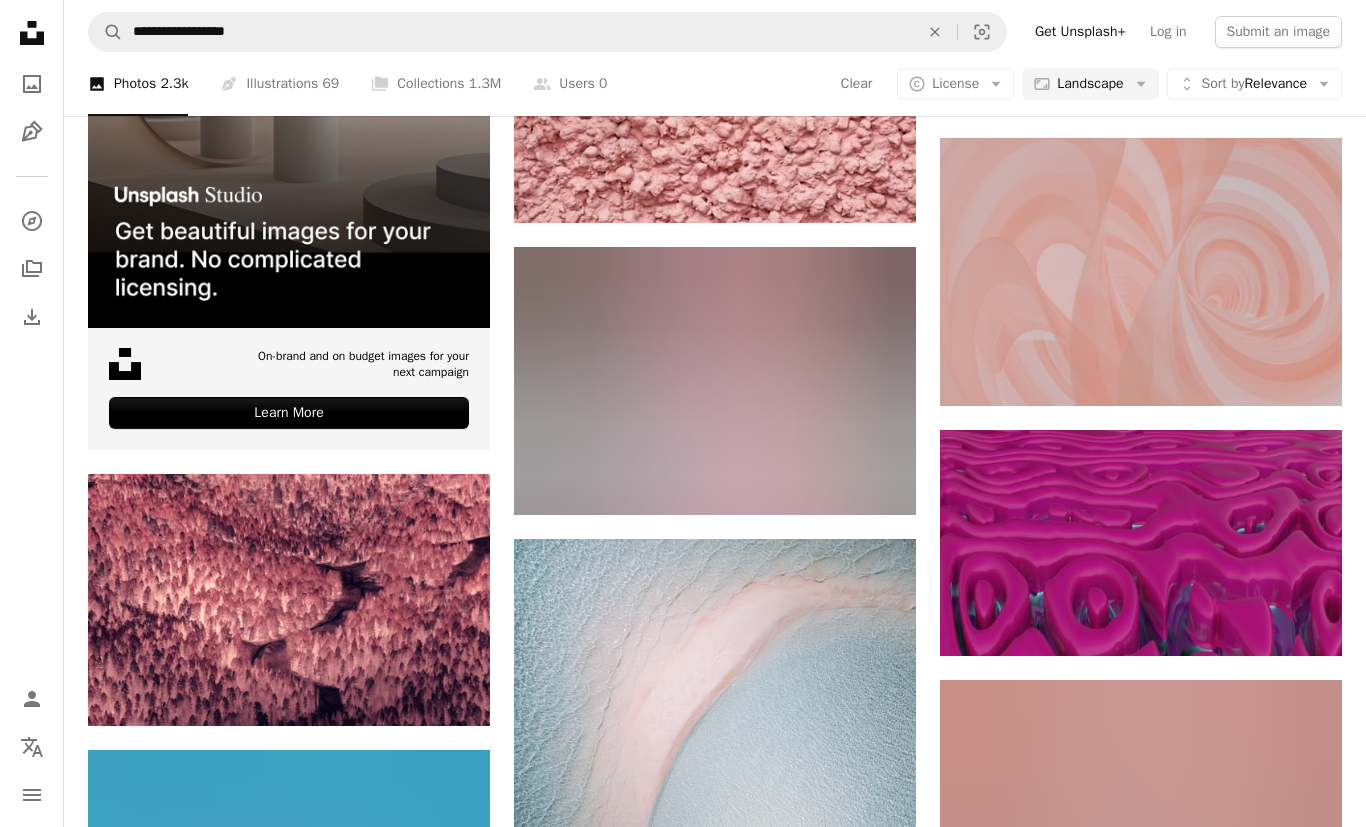 scroll, scrollTop: 3507, scrollLeft: 0, axis: vertical 